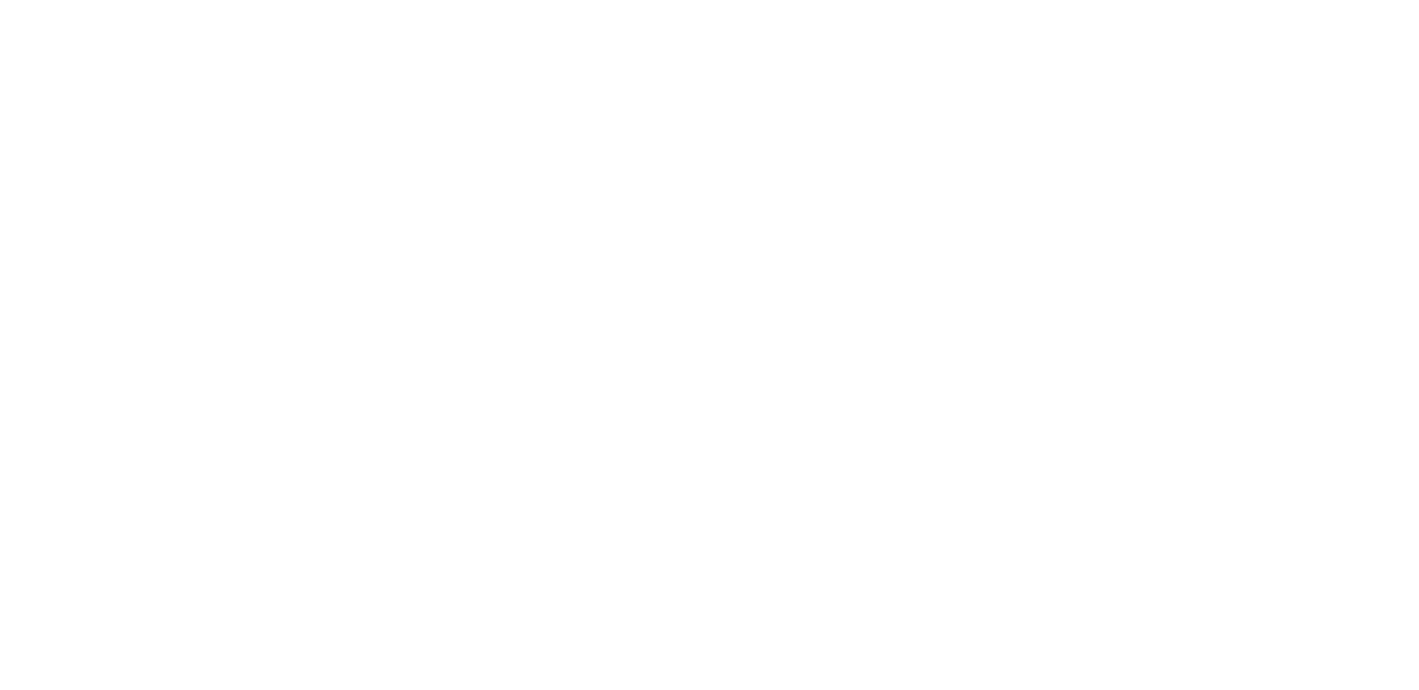 scroll, scrollTop: 0, scrollLeft: 0, axis: both 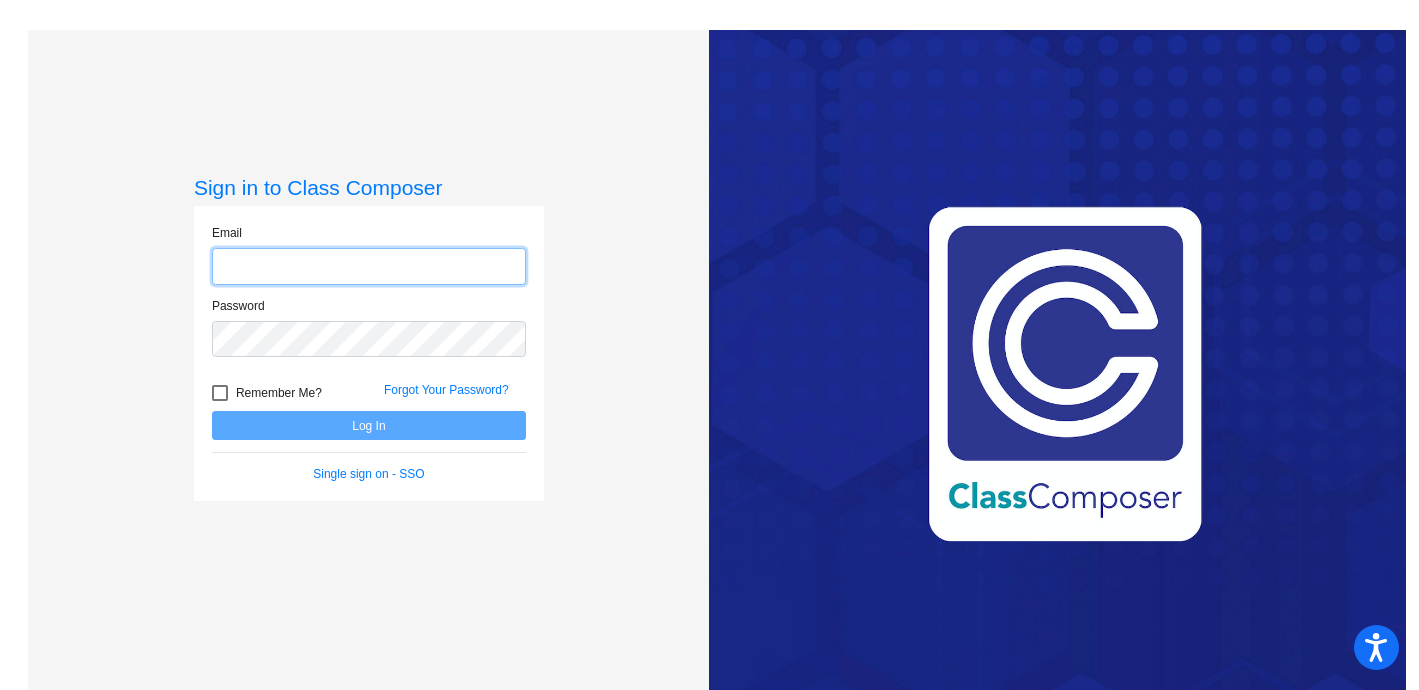 click 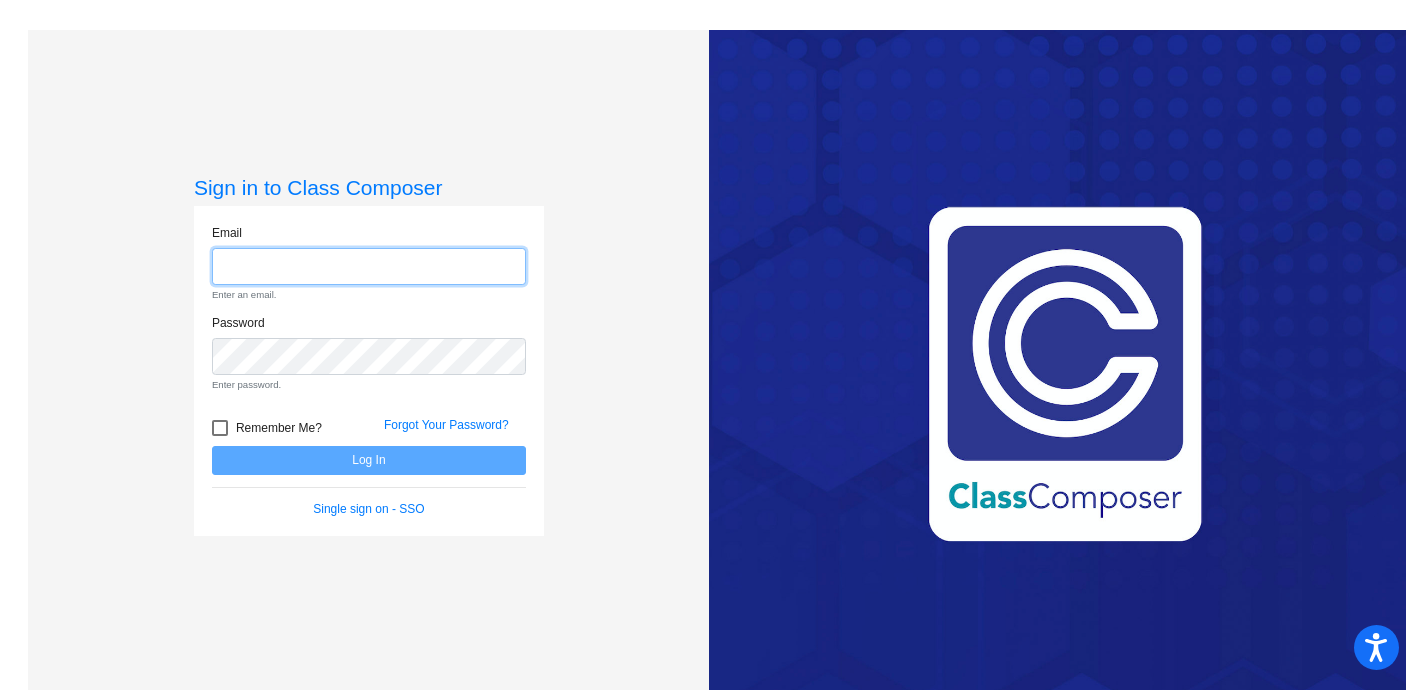 type on "[EMAIL_ADDRESS][DOMAIN_NAME]" 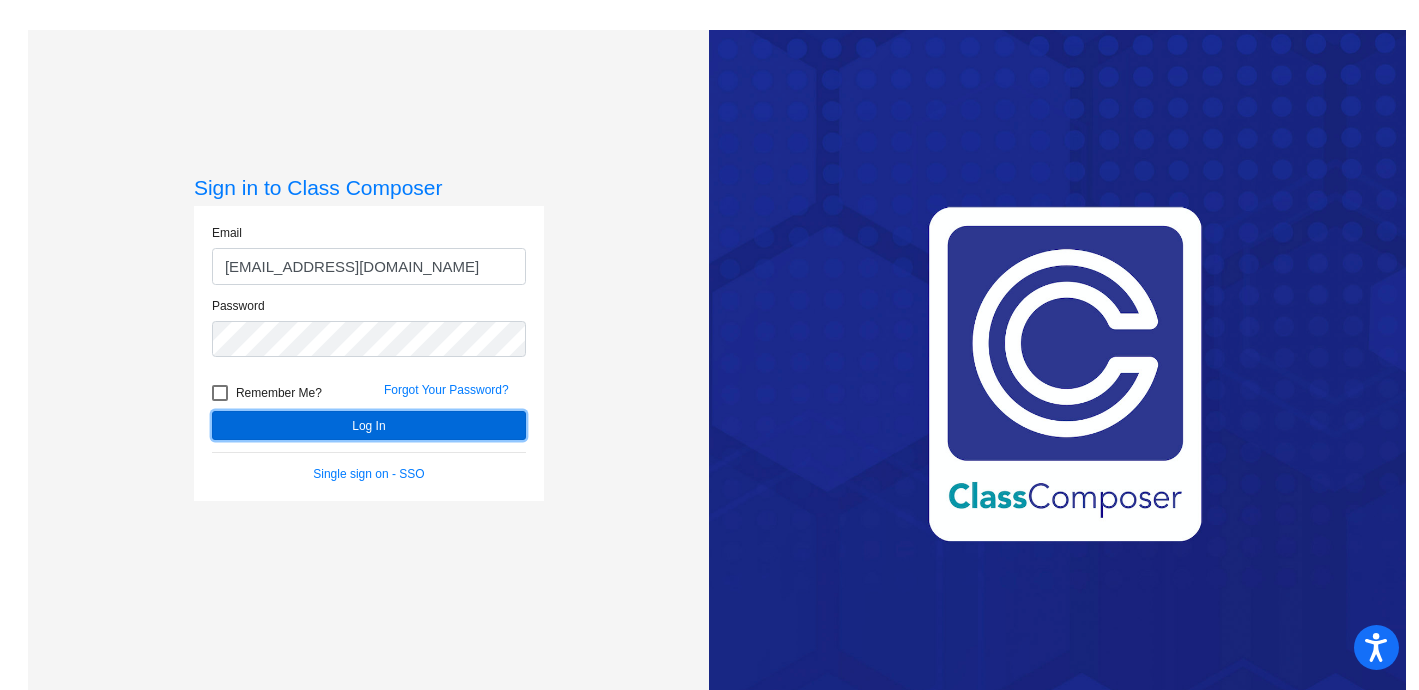 click on "Log In" 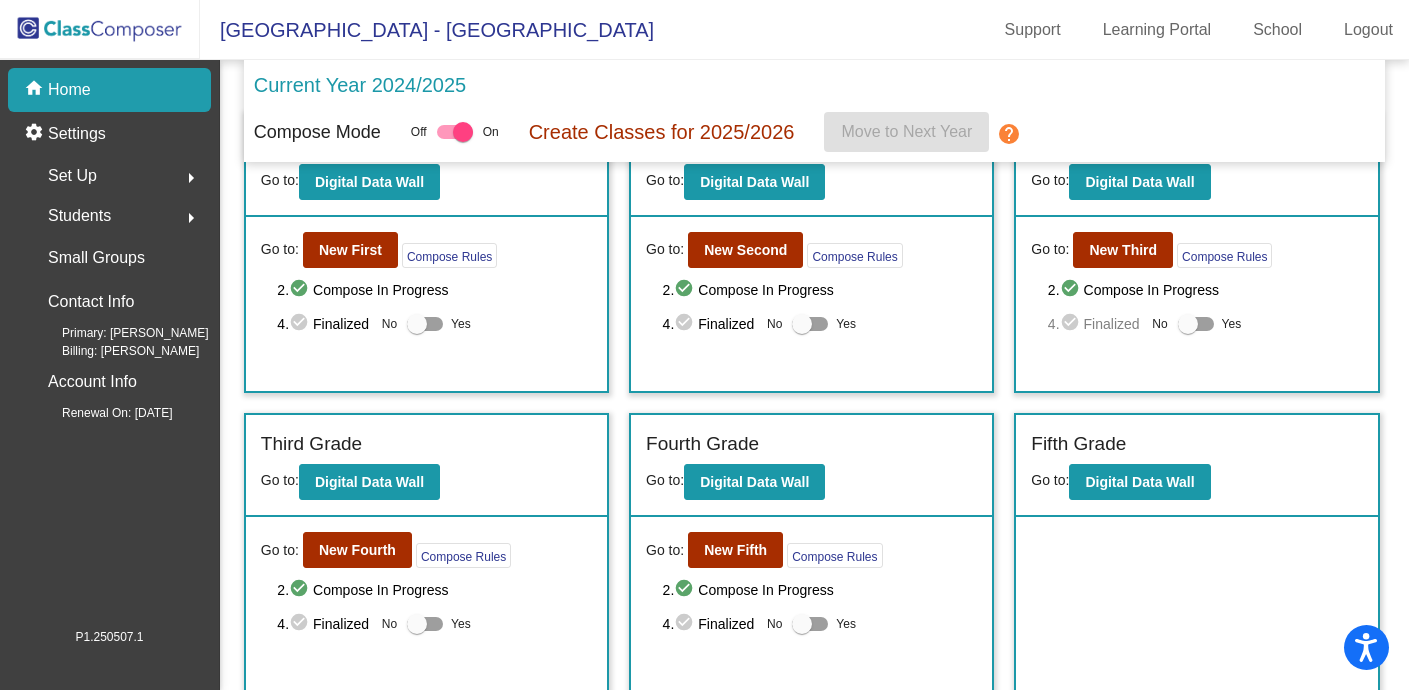 scroll, scrollTop: 66, scrollLeft: 0, axis: vertical 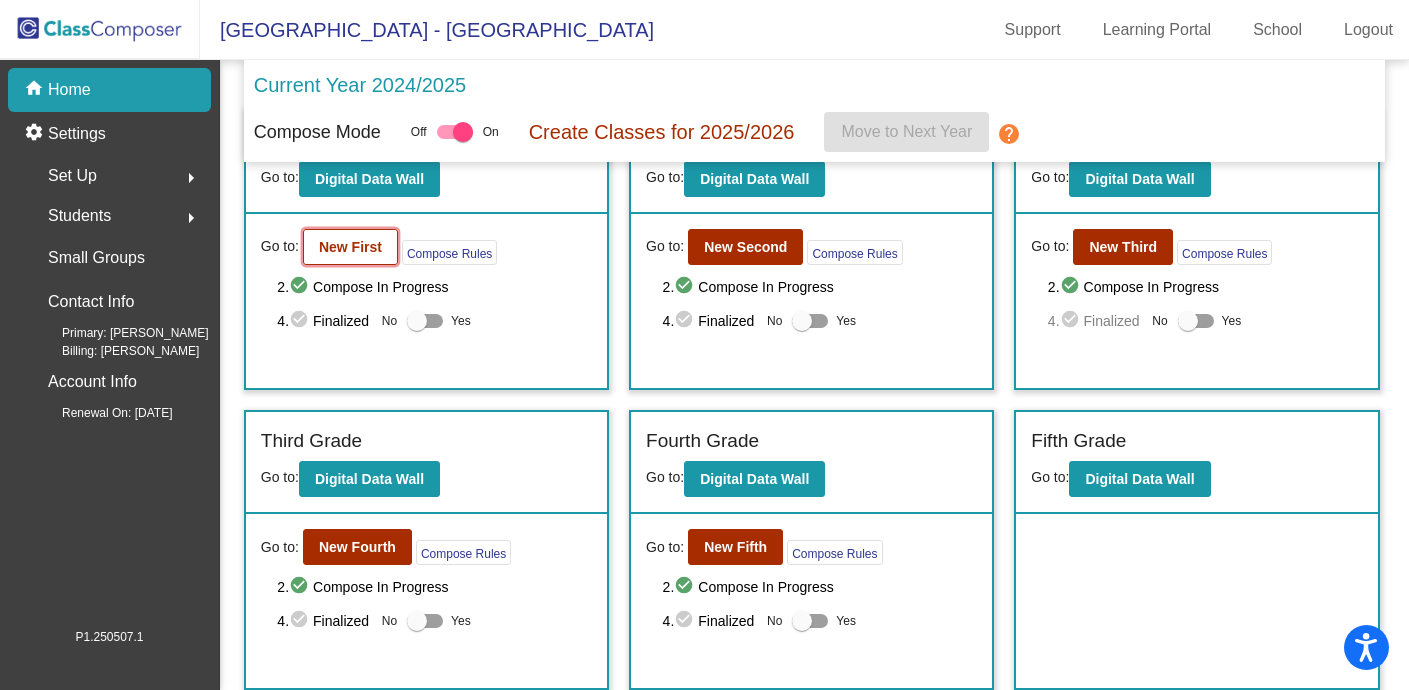 click on "New First" 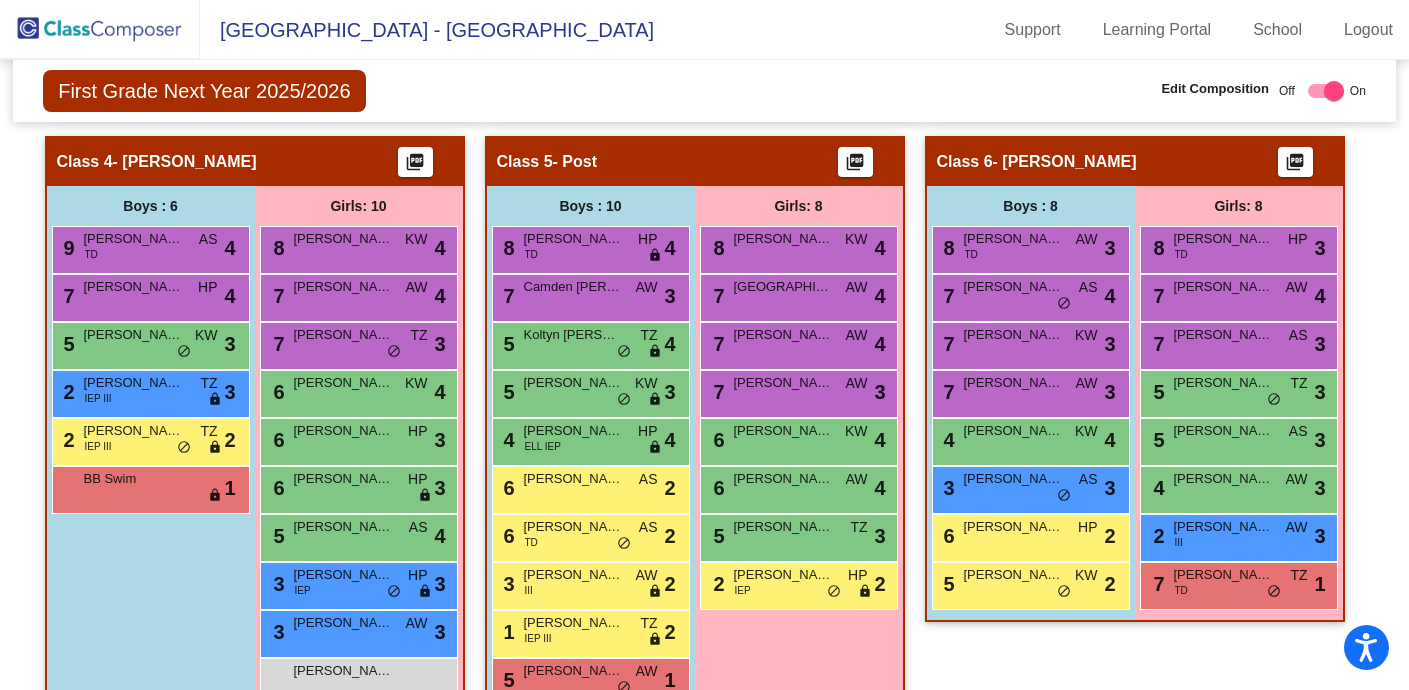 scroll, scrollTop: 1063, scrollLeft: 0, axis: vertical 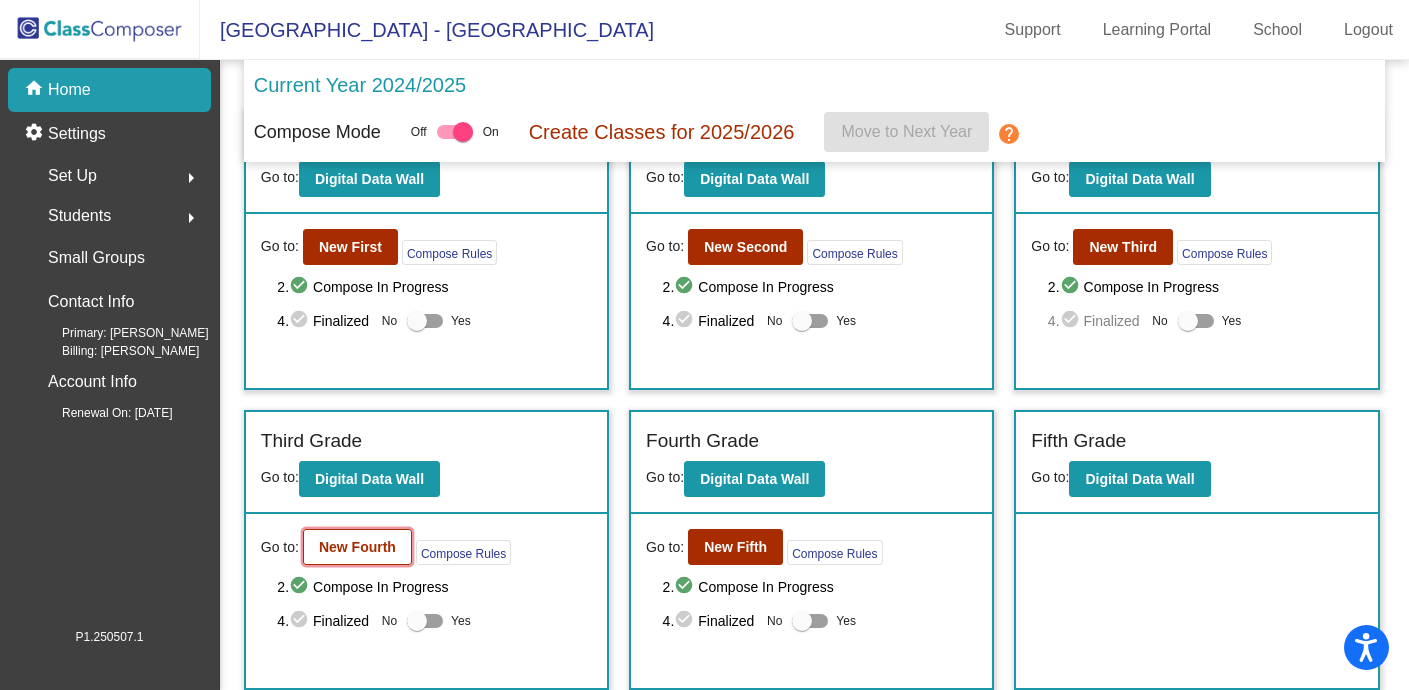 click on "New Fourth" 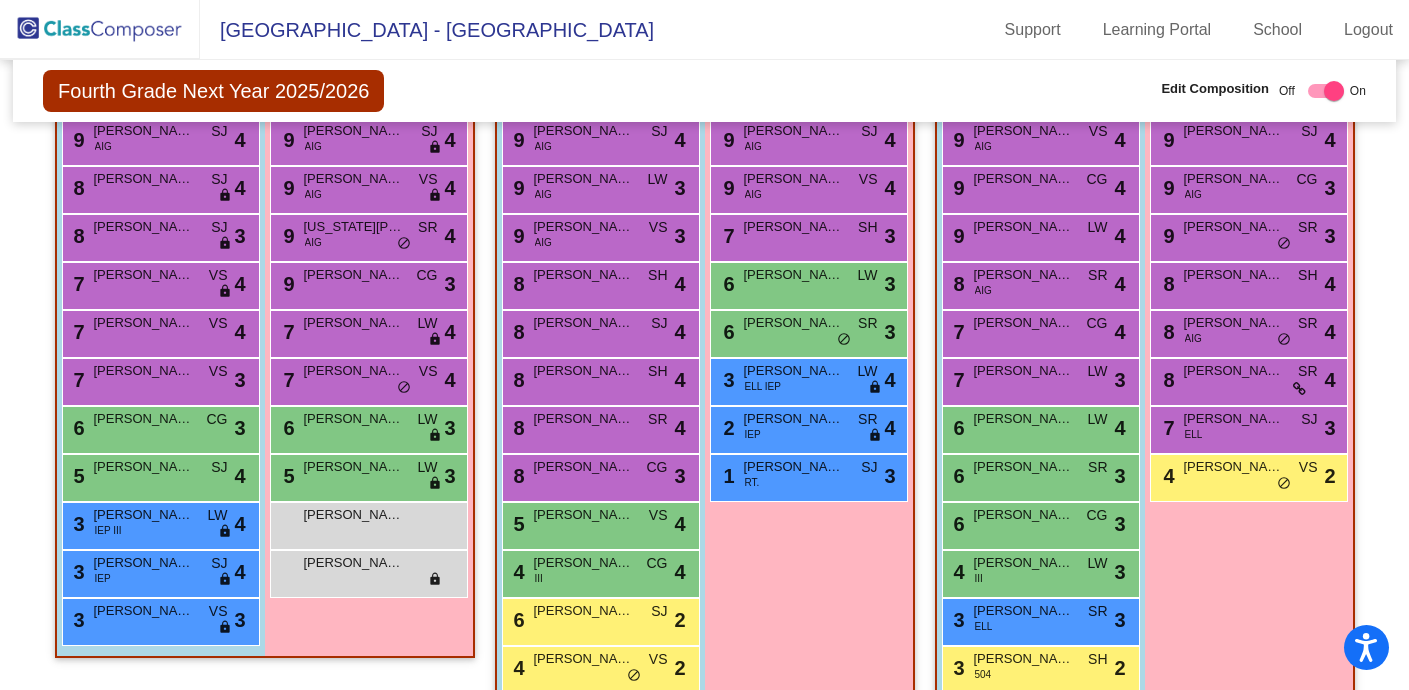 scroll, scrollTop: 645, scrollLeft: 0, axis: vertical 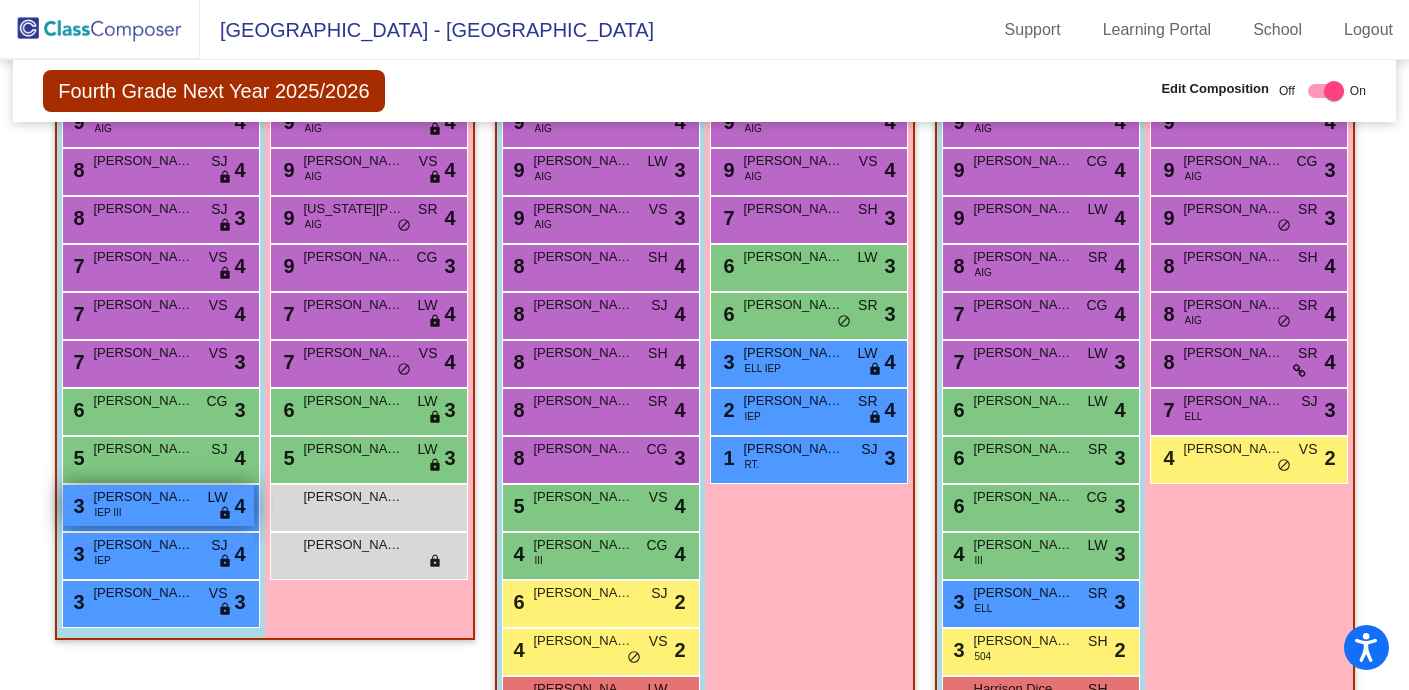 click on "3 [PERSON_NAME] IEP III LW lock do_not_disturb_alt 4" at bounding box center [158, 505] 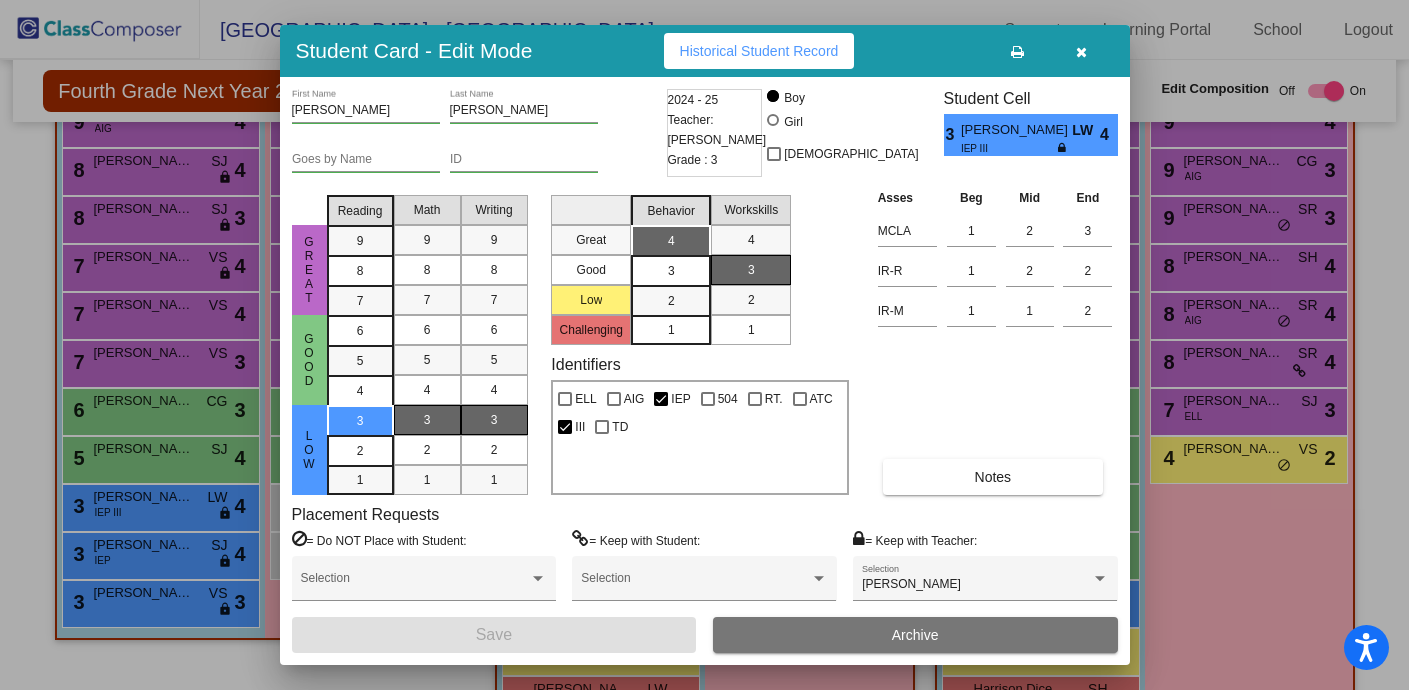 click at bounding box center [1082, 51] 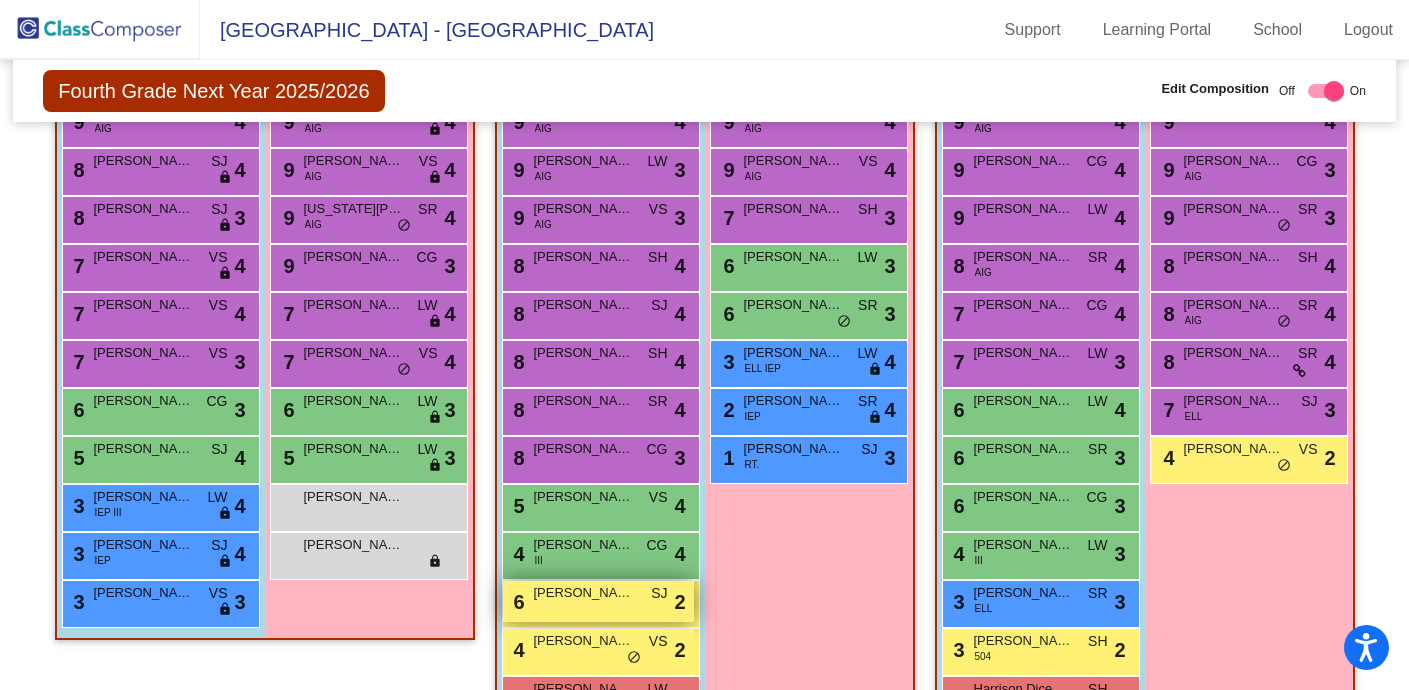 click on "6 [PERSON_NAME] [PERSON_NAME] lock do_not_disturb_alt 2" at bounding box center (598, 601) 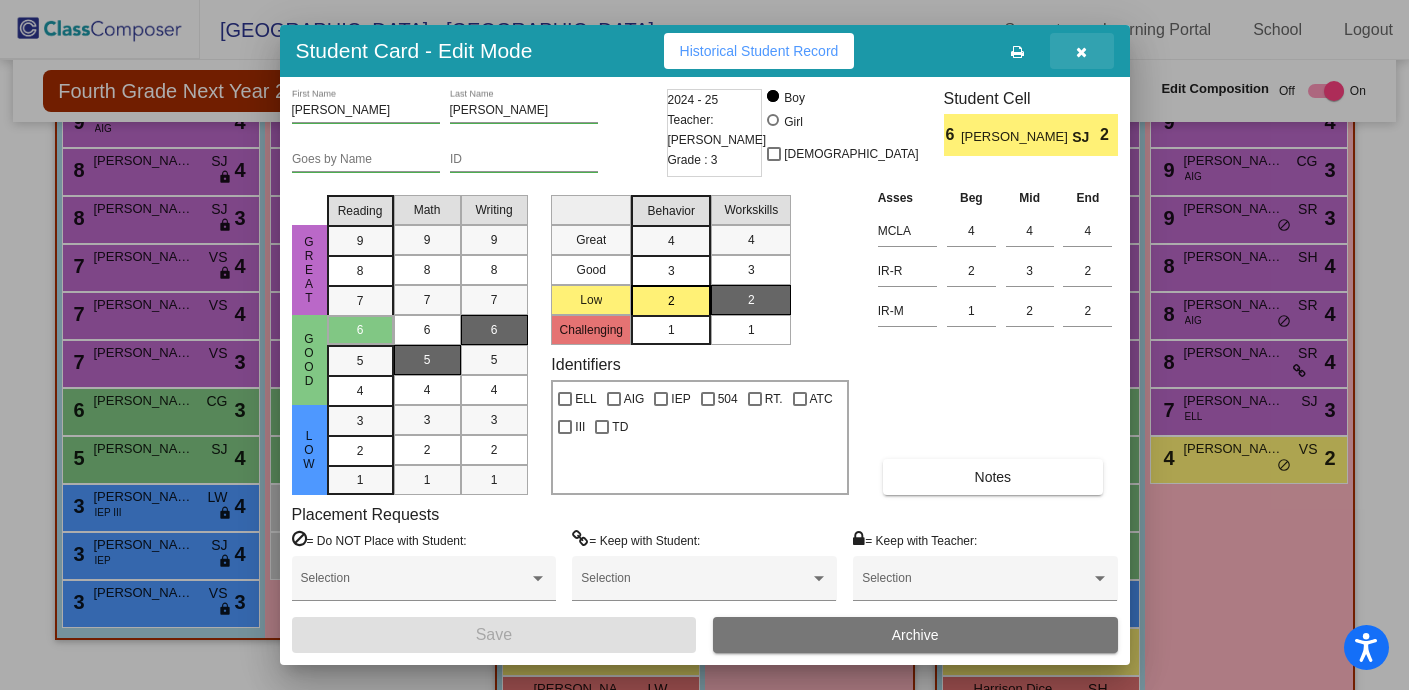 click at bounding box center (1082, 51) 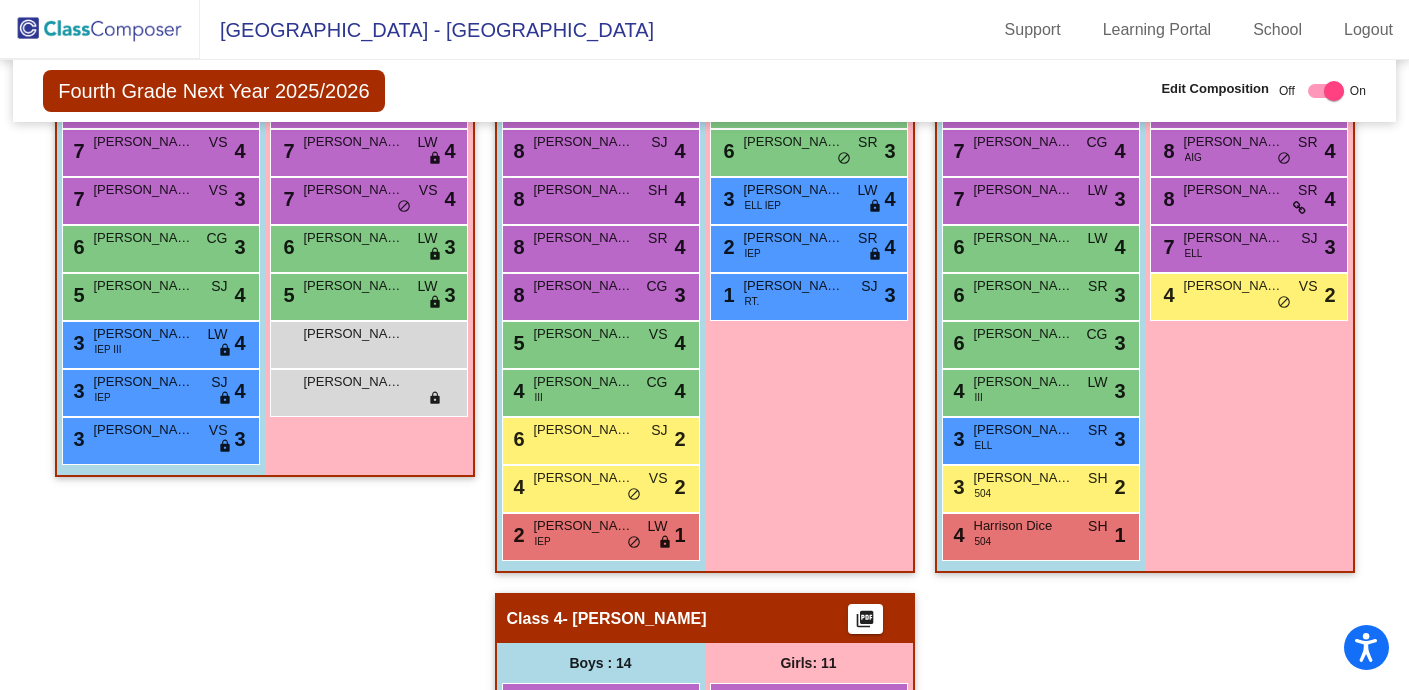 scroll, scrollTop: 813, scrollLeft: 0, axis: vertical 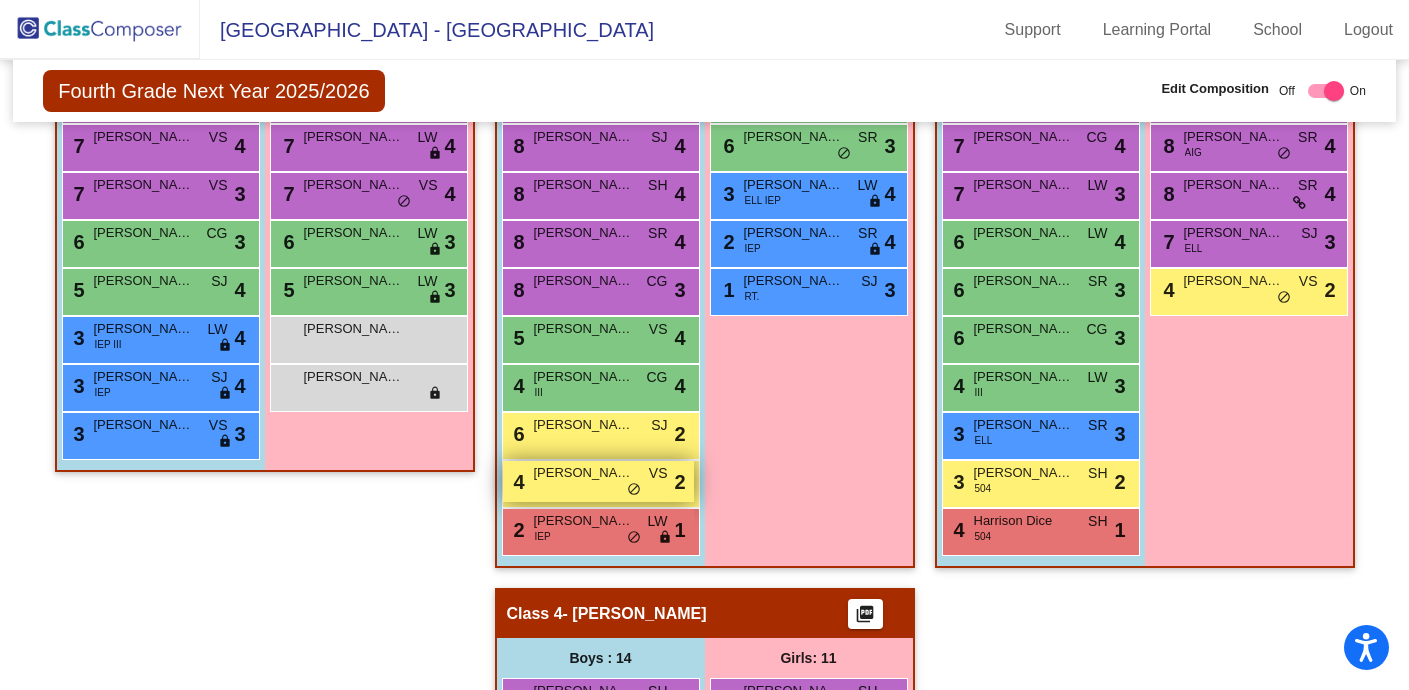 click on "4 [PERSON_NAME] [PERSON_NAME] VS lock do_not_disturb_alt 2" at bounding box center (598, 481) 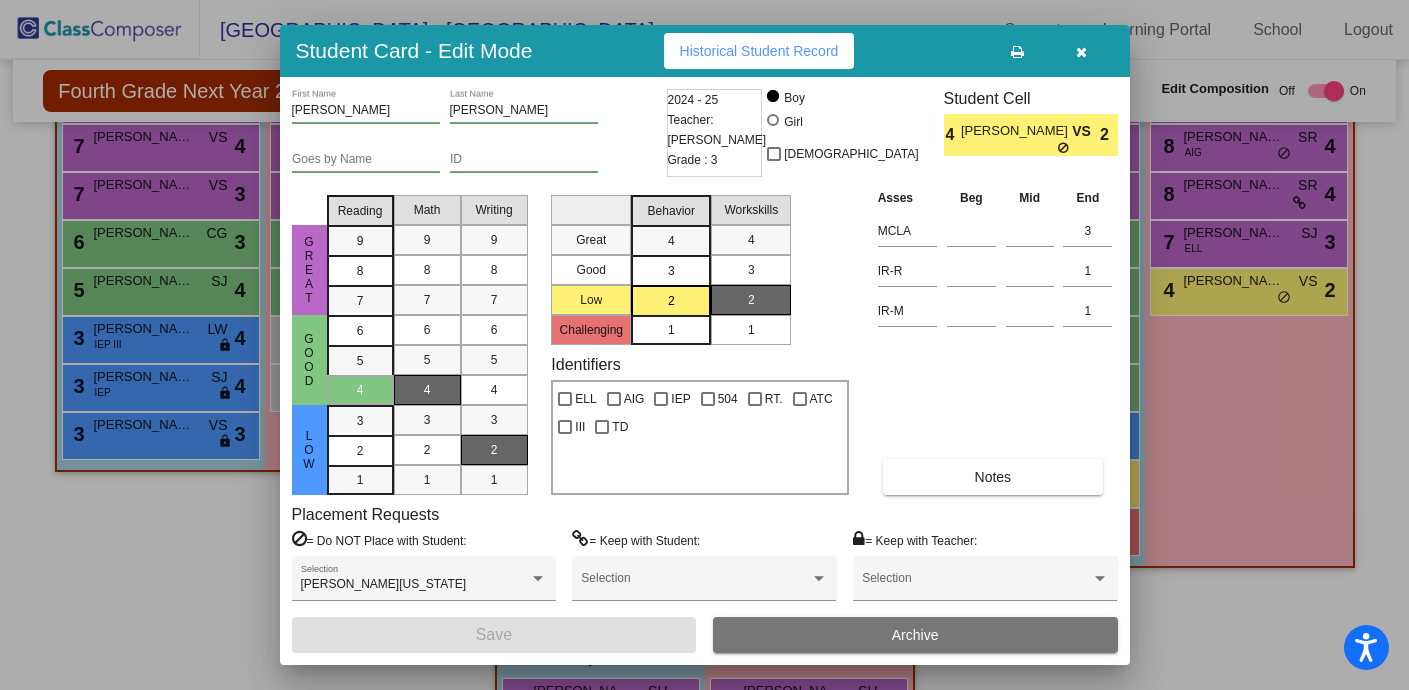 click at bounding box center (1081, 52) 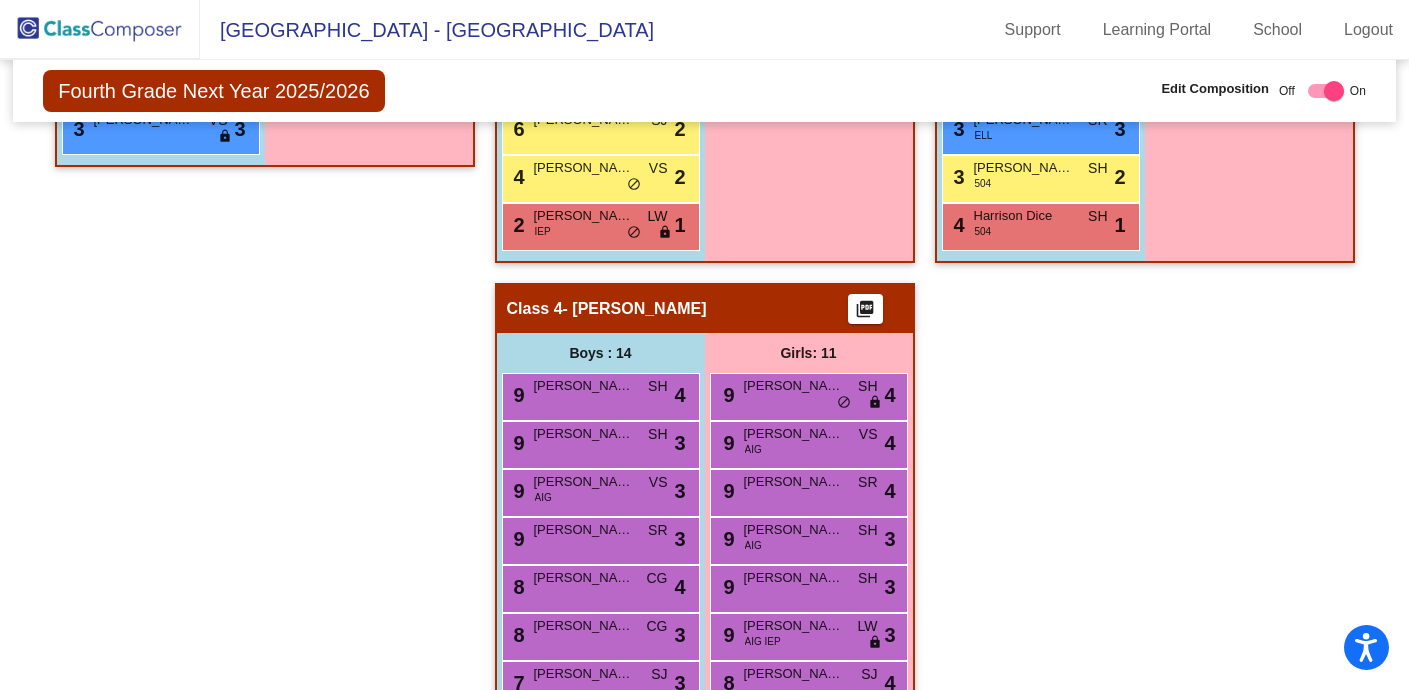 scroll, scrollTop: 1504, scrollLeft: 0, axis: vertical 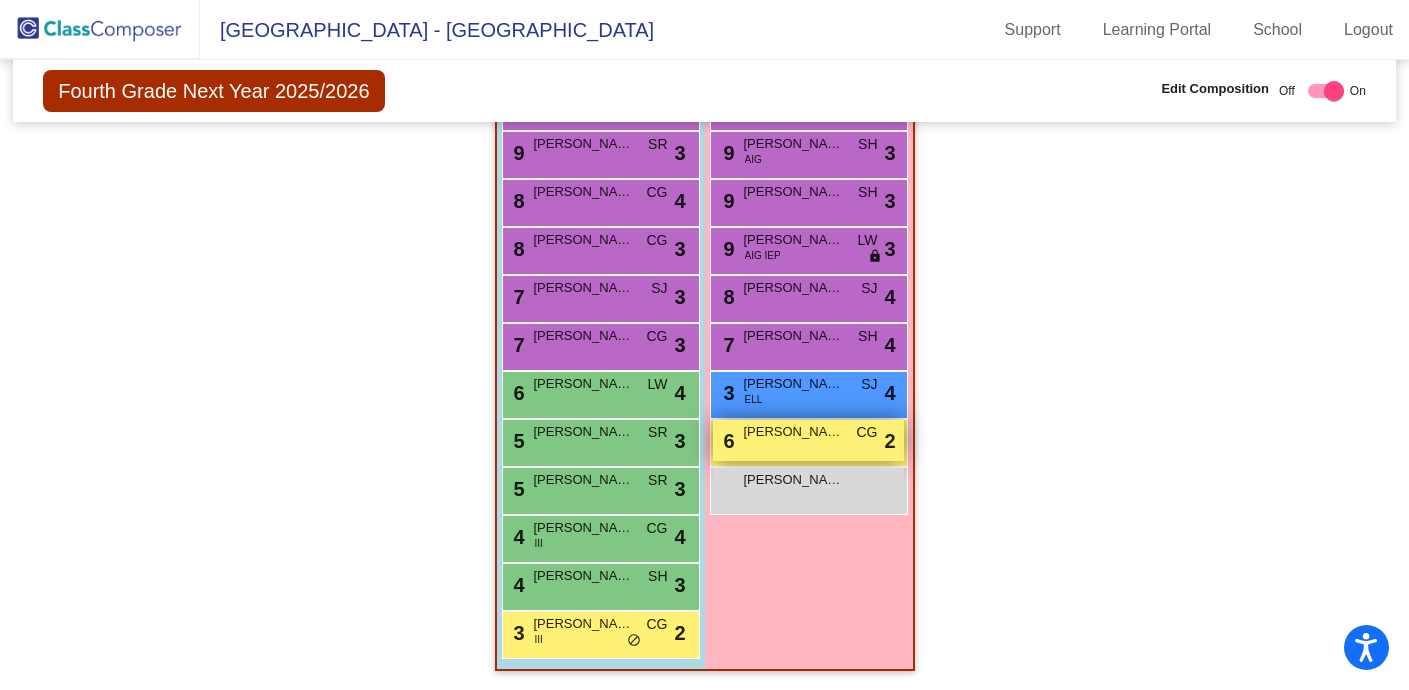 click on "6 [PERSON_NAME] CG lock do_not_disturb_alt 2" at bounding box center (808, 440) 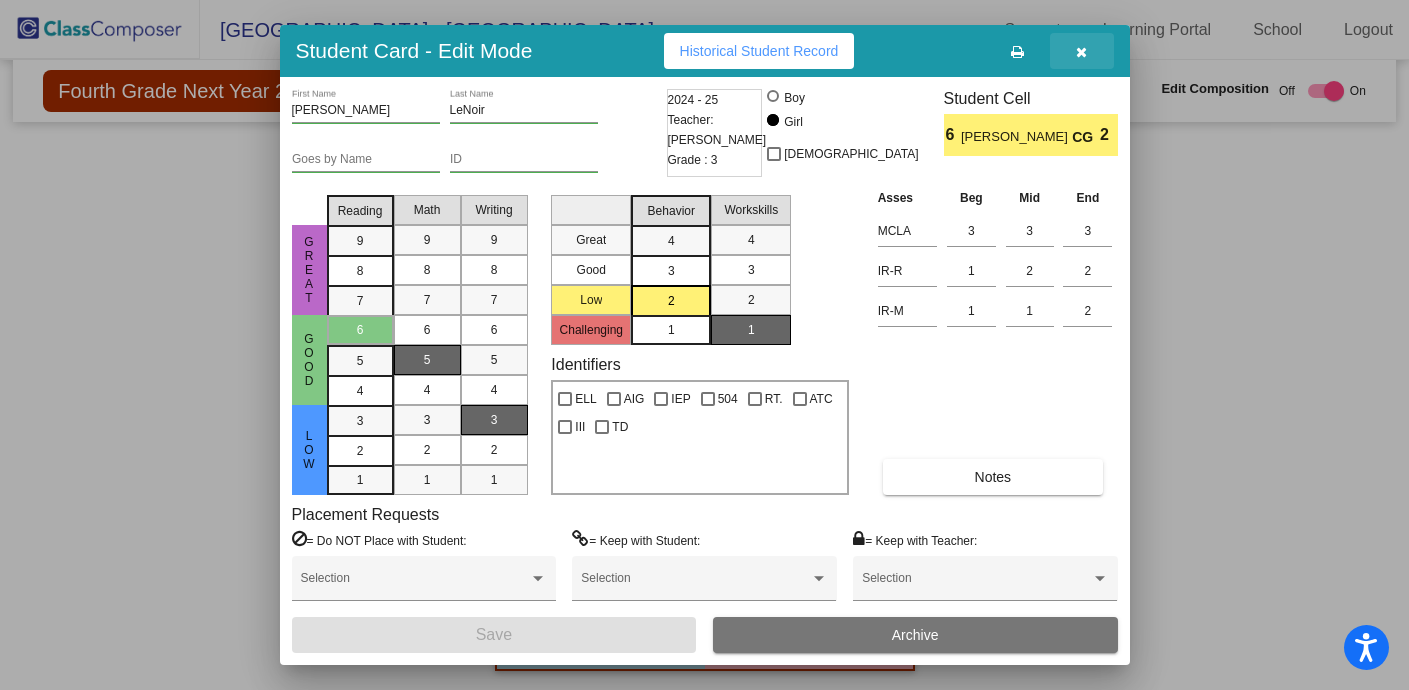 click at bounding box center [1081, 52] 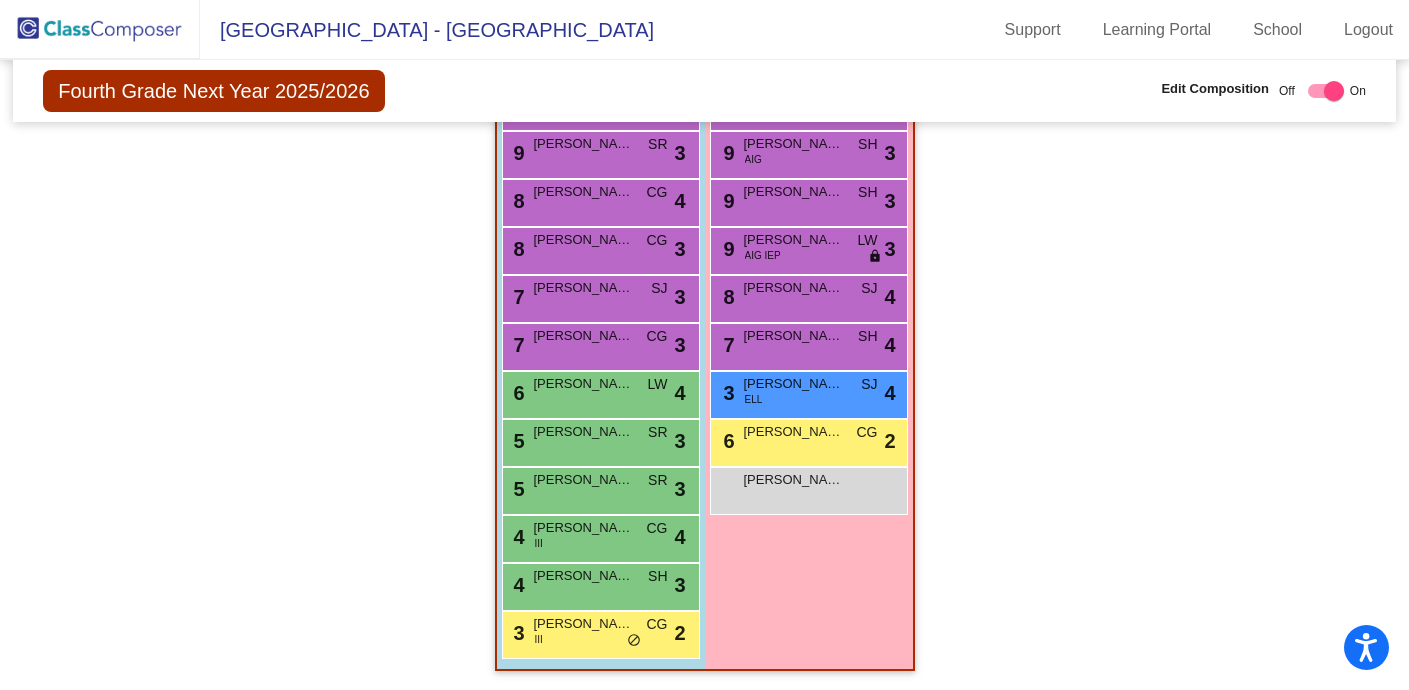 scroll, scrollTop: 0, scrollLeft: 0, axis: both 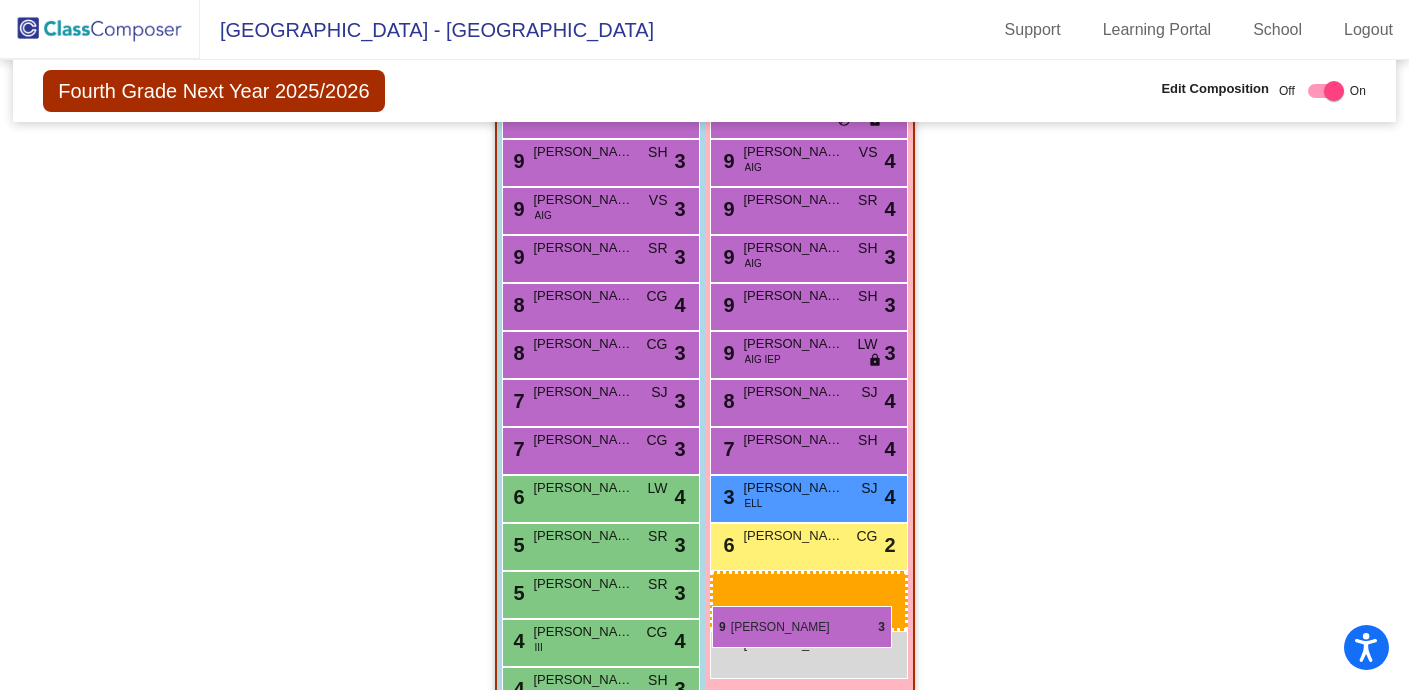 drag, startPoint x: 313, startPoint y: 310, endPoint x: 712, endPoint y: 605, distance: 496.21164 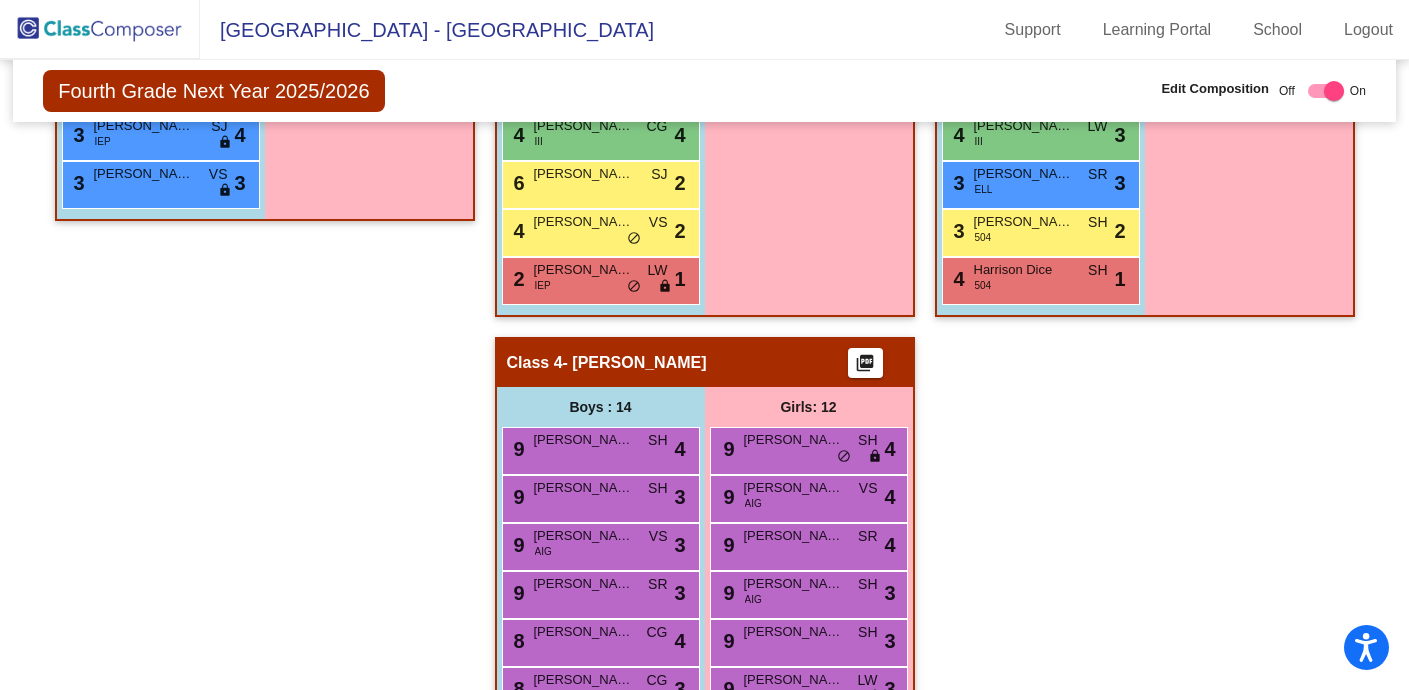 scroll, scrollTop: 1062, scrollLeft: 0, axis: vertical 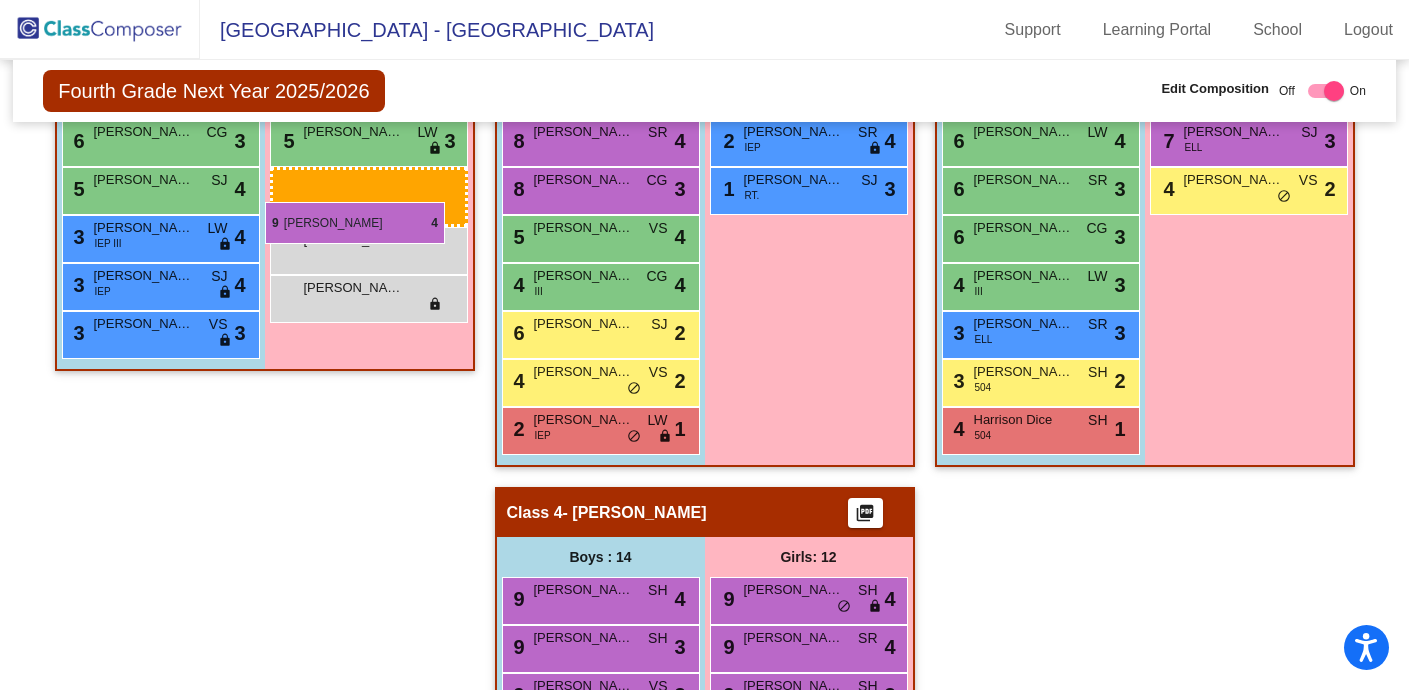 drag, startPoint x: 783, startPoint y: 502, endPoint x: 265, endPoint y: 201, distance: 599.1035 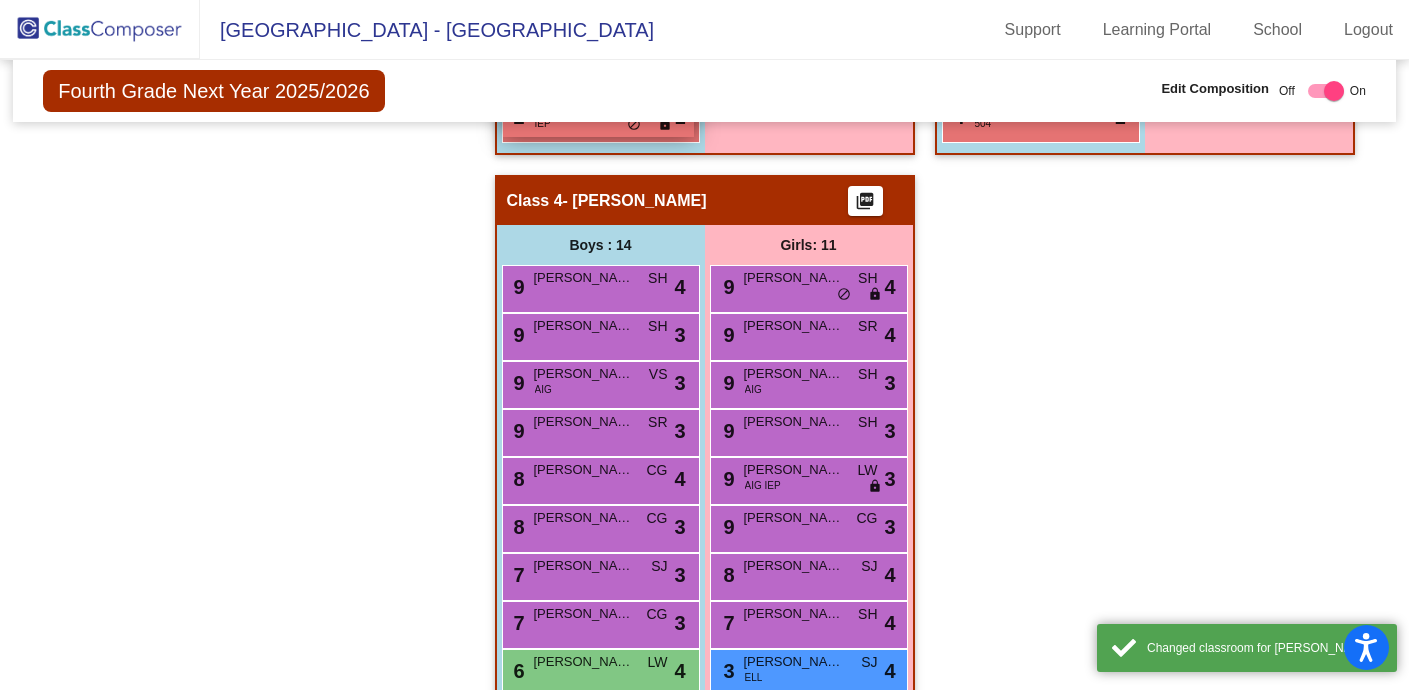 scroll, scrollTop: 1240, scrollLeft: 0, axis: vertical 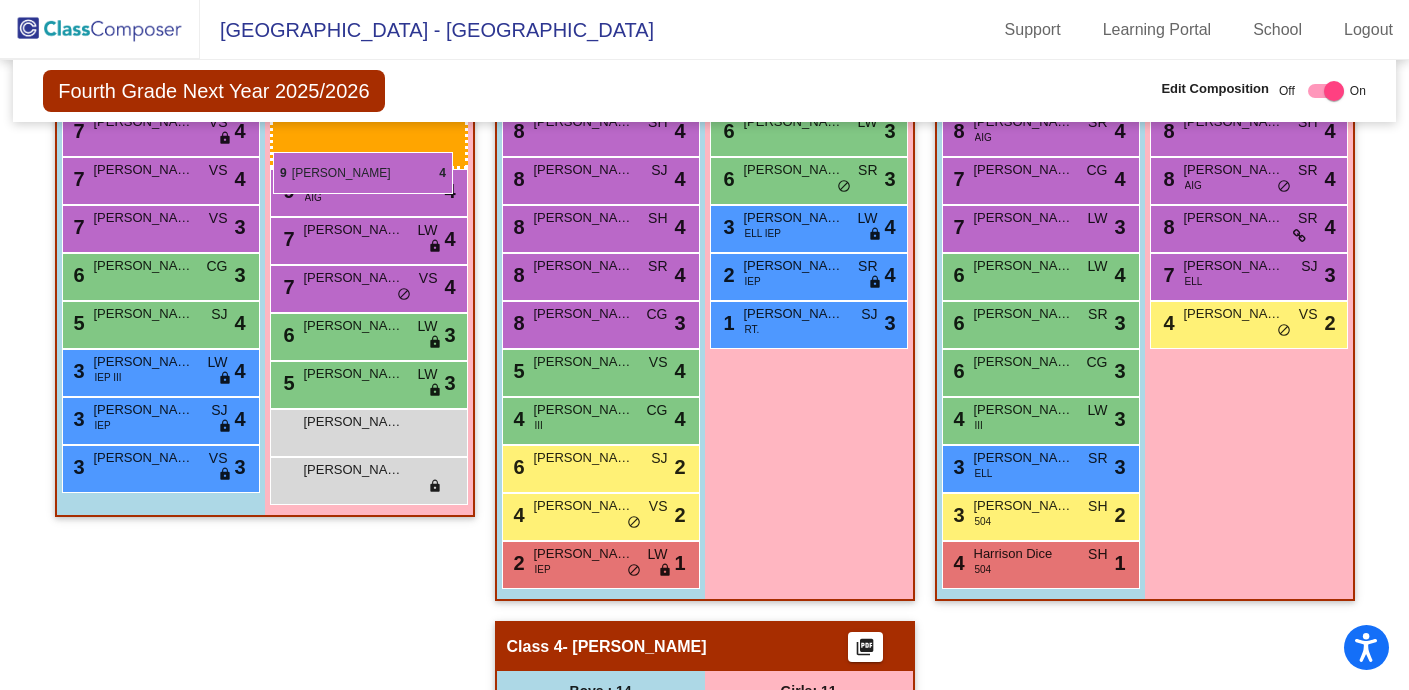 drag, startPoint x: 811, startPoint y: 325, endPoint x: 273, endPoint y: 151, distance: 565.43787 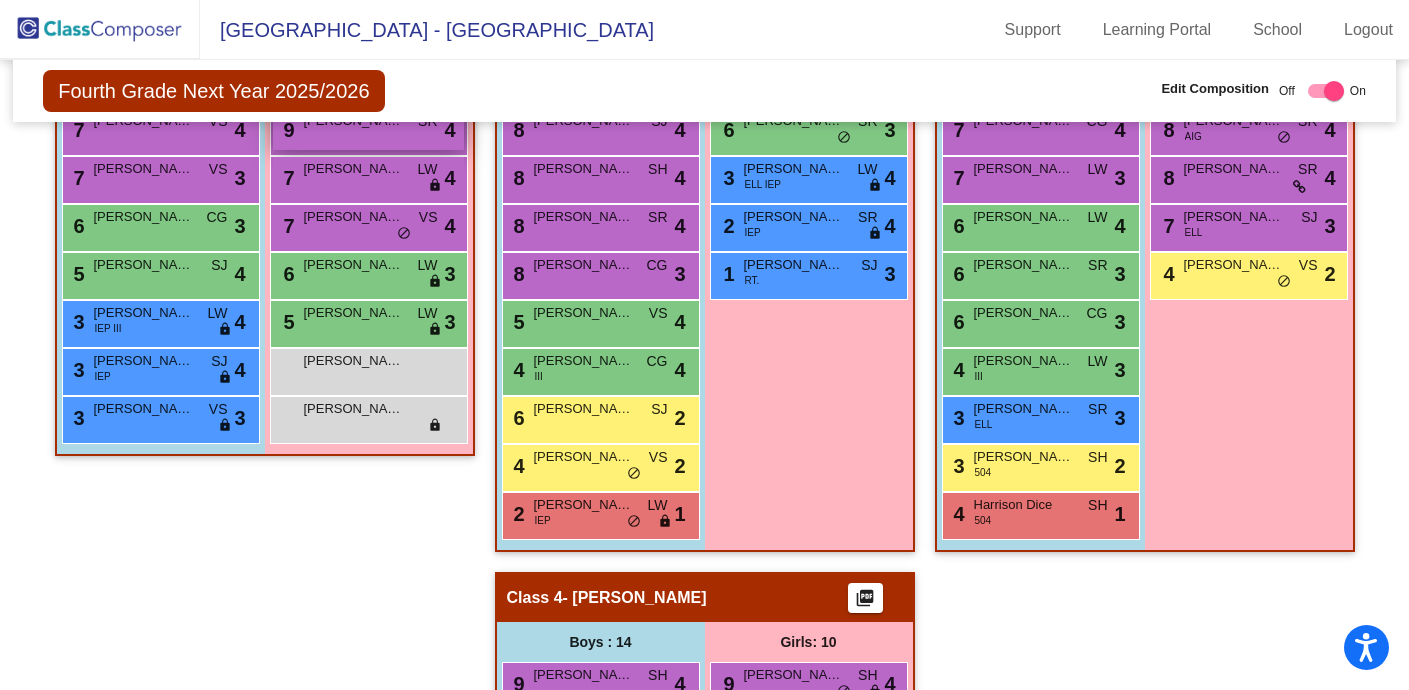 scroll, scrollTop: 842, scrollLeft: 0, axis: vertical 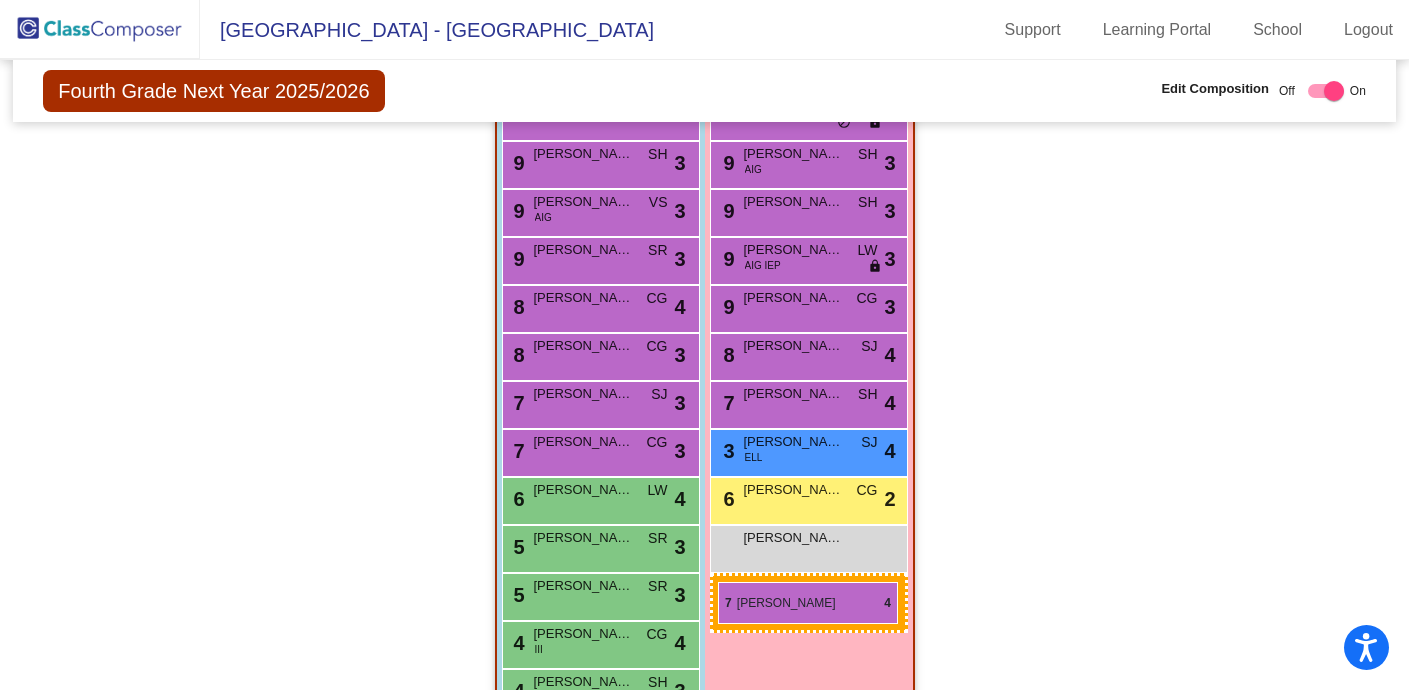 drag, startPoint x: 329, startPoint y: 212, endPoint x: 718, endPoint y: 582, distance: 536.8622 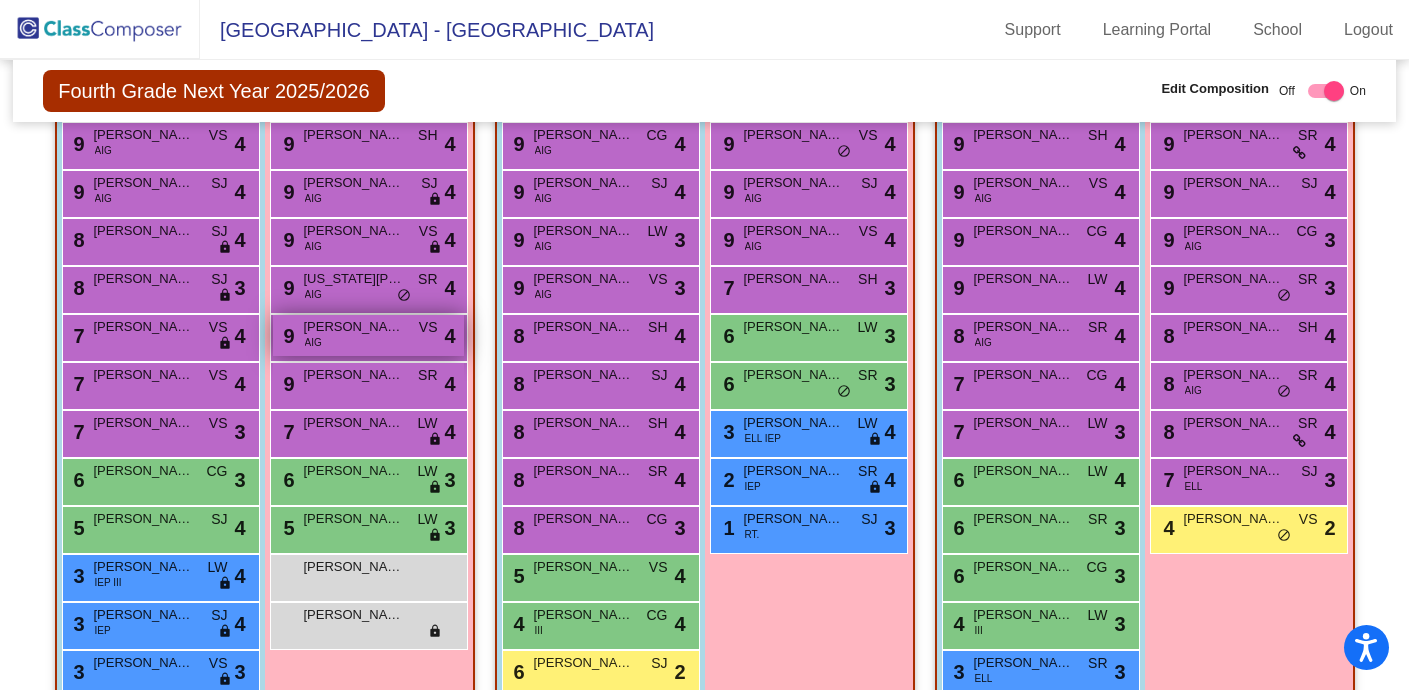 scroll, scrollTop: 577, scrollLeft: 0, axis: vertical 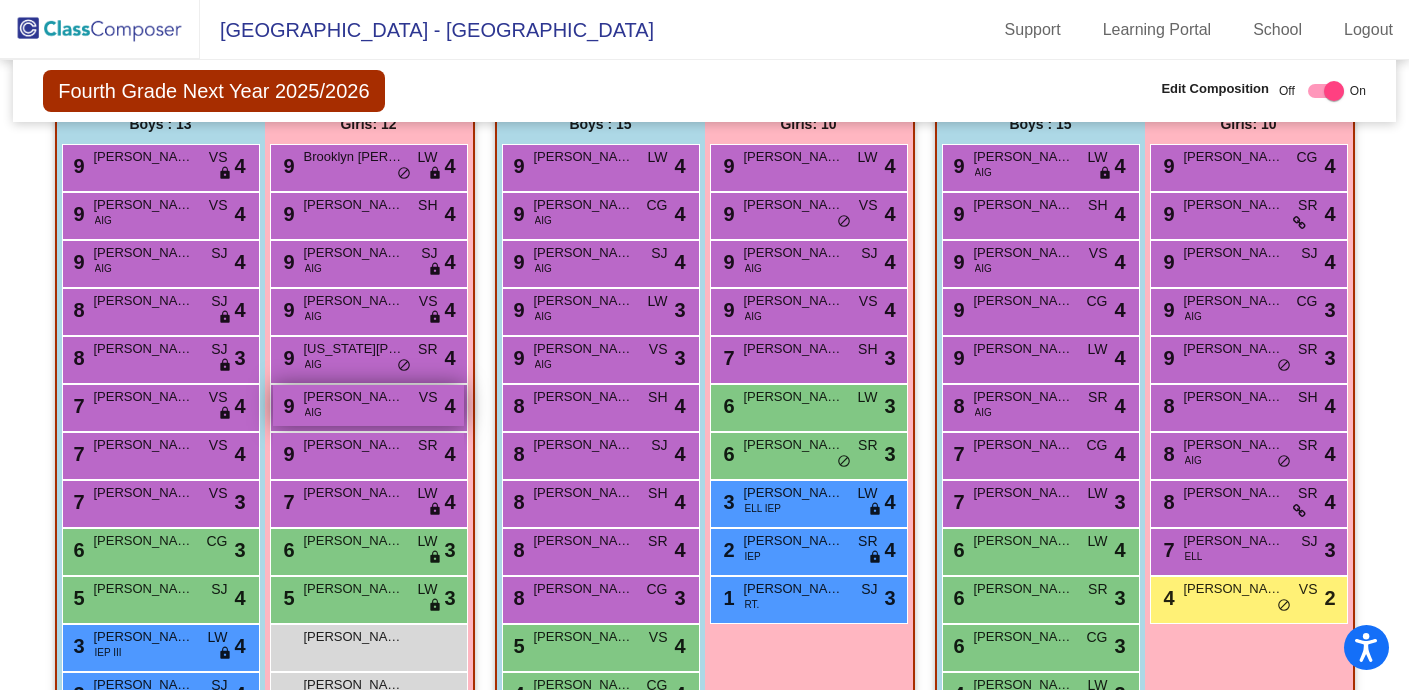 click on "[PERSON_NAME]" at bounding box center [354, 397] 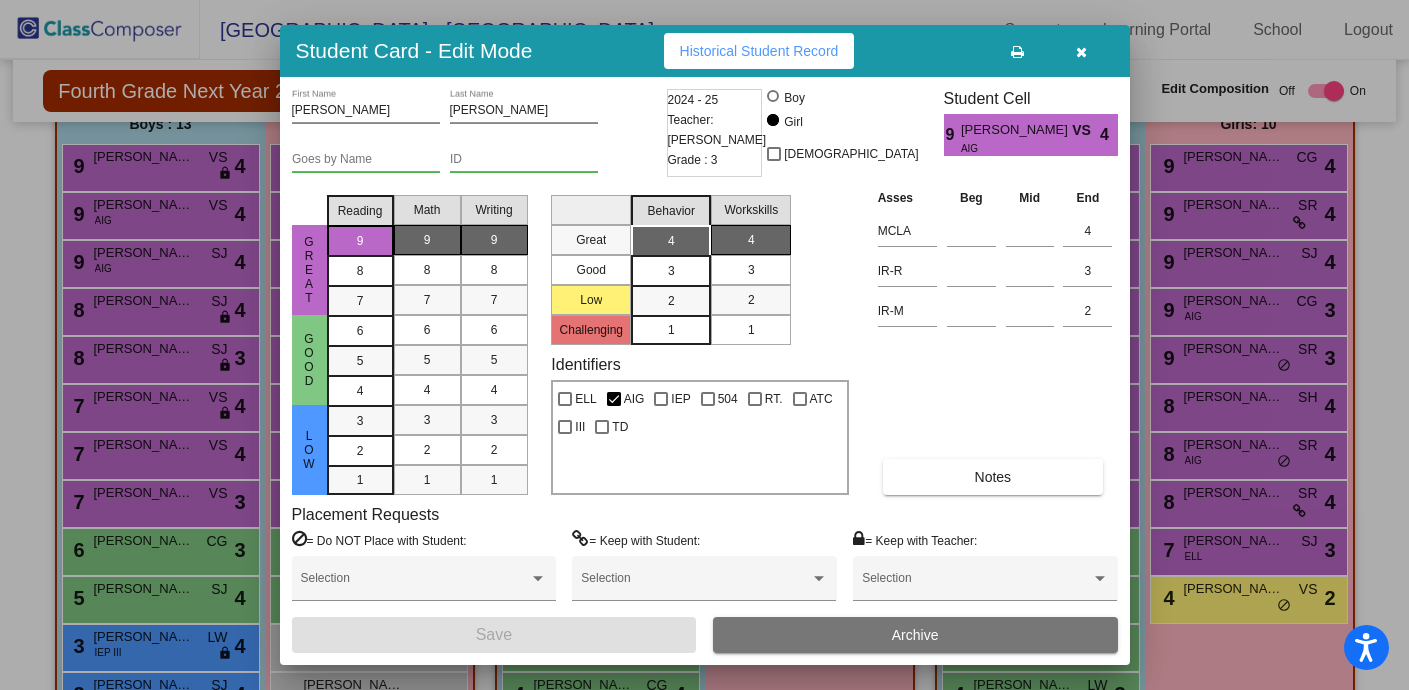 click at bounding box center (859, 539) 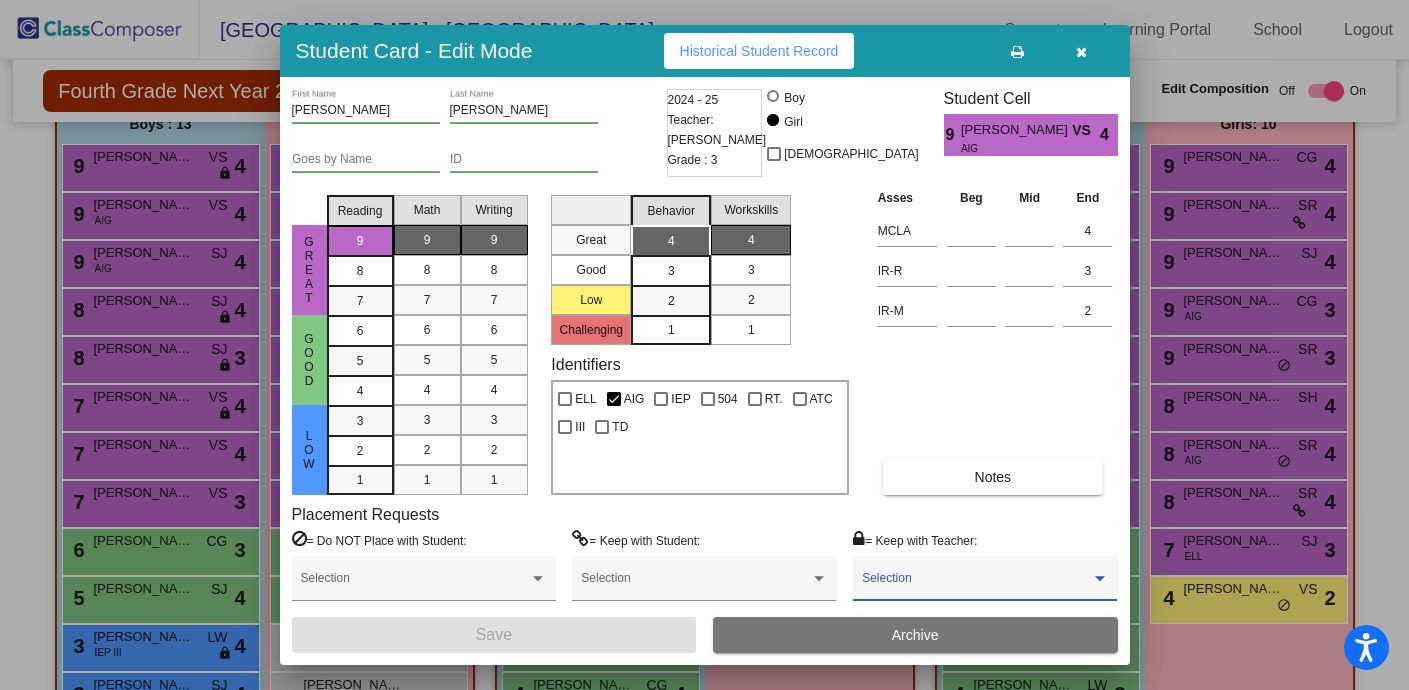 click at bounding box center (976, 585) 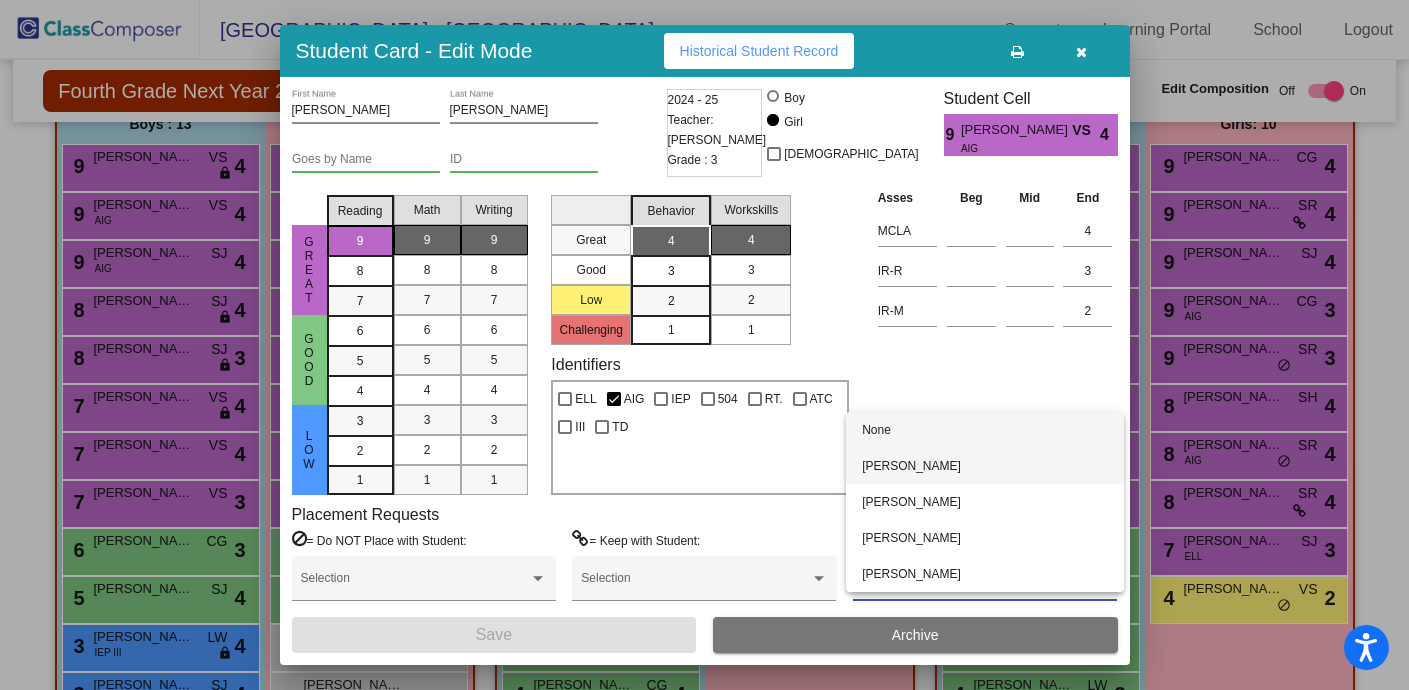 click on "[PERSON_NAME]" at bounding box center (985, 466) 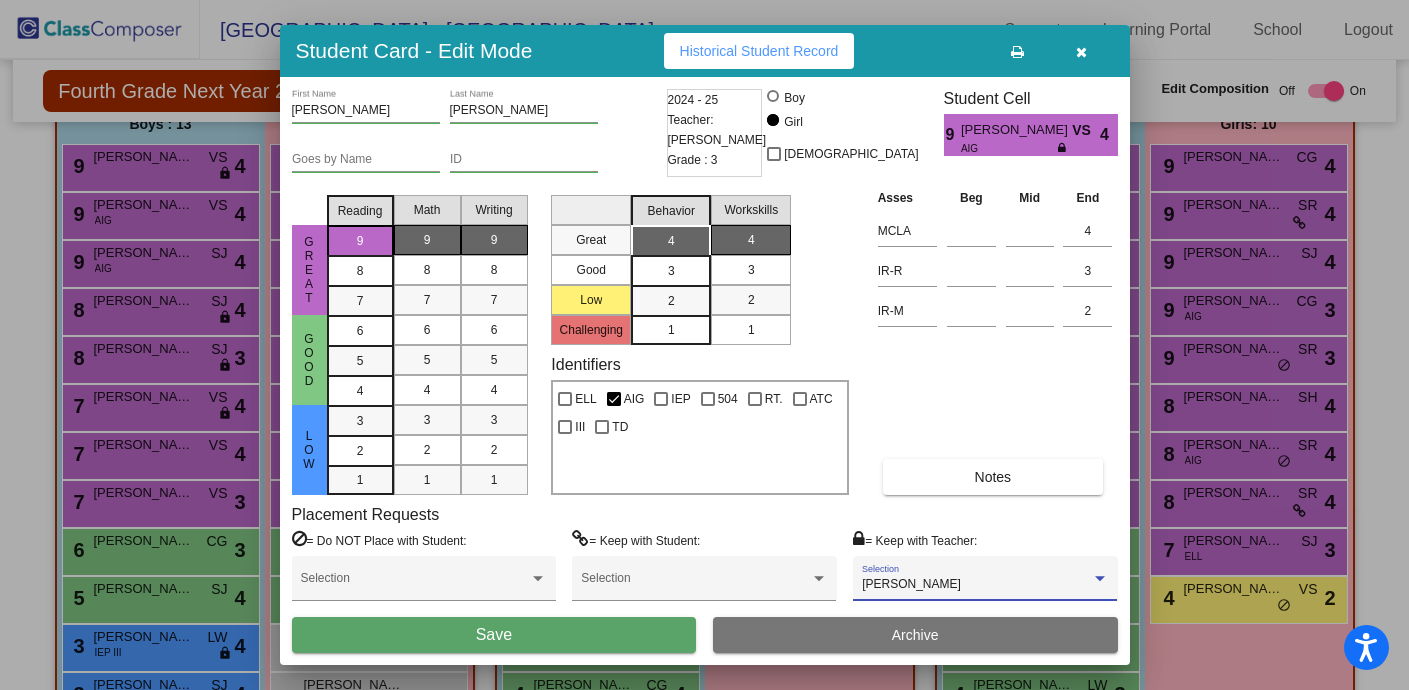 click on "Save" at bounding box center [494, 635] 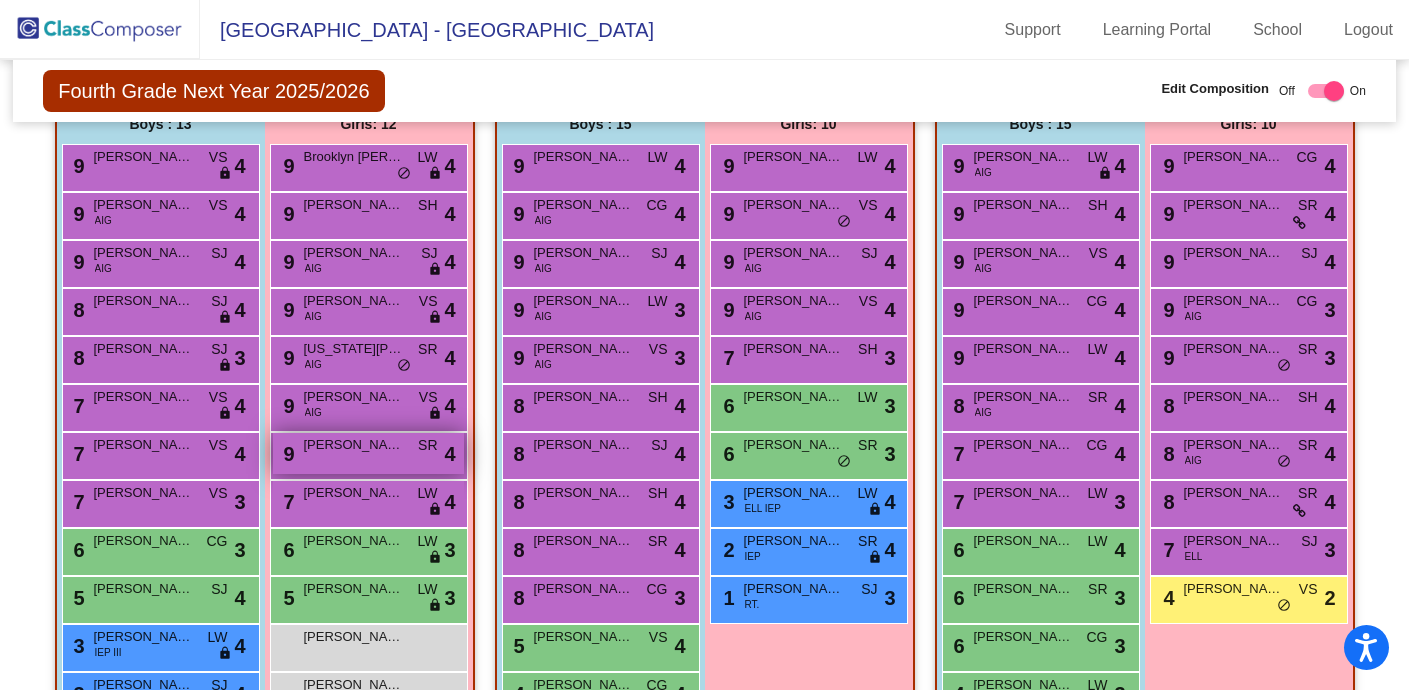 click on "[PERSON_NAME]" at bounding box center [354, 445] 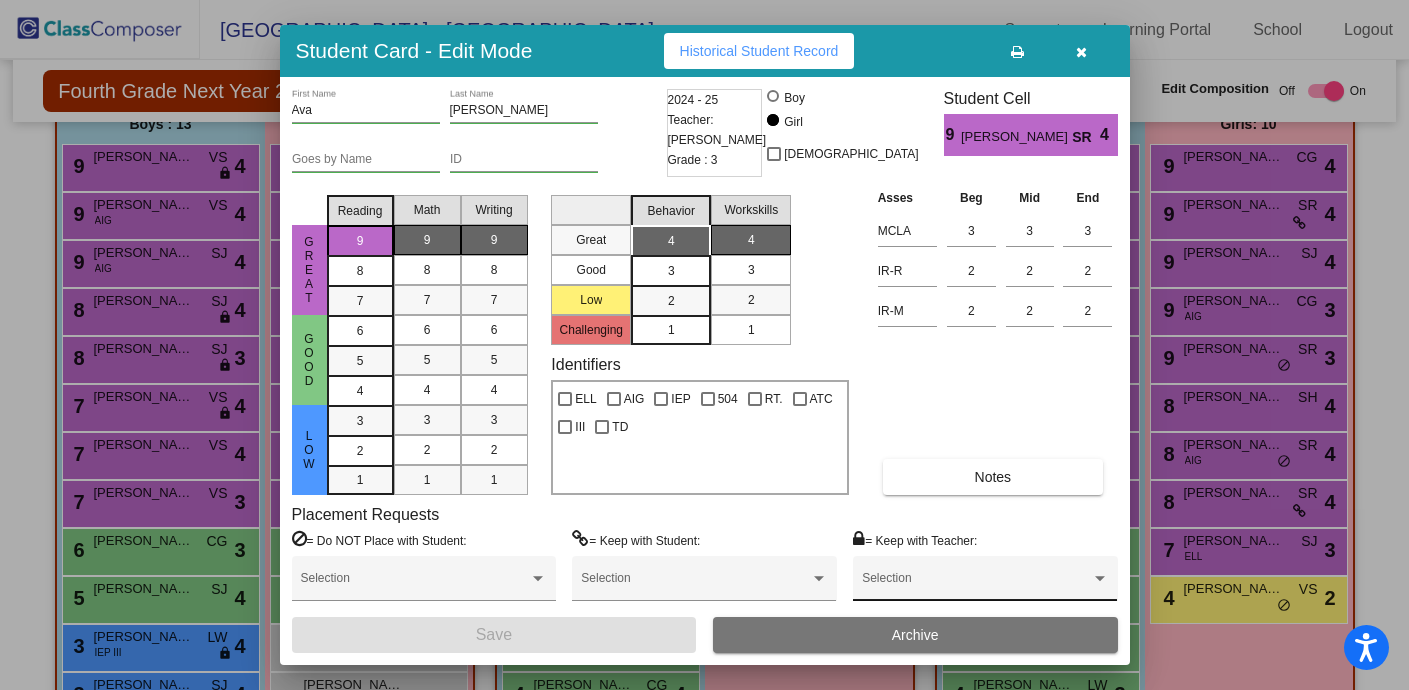 click on "Selection" at bounding box center [985, 583] 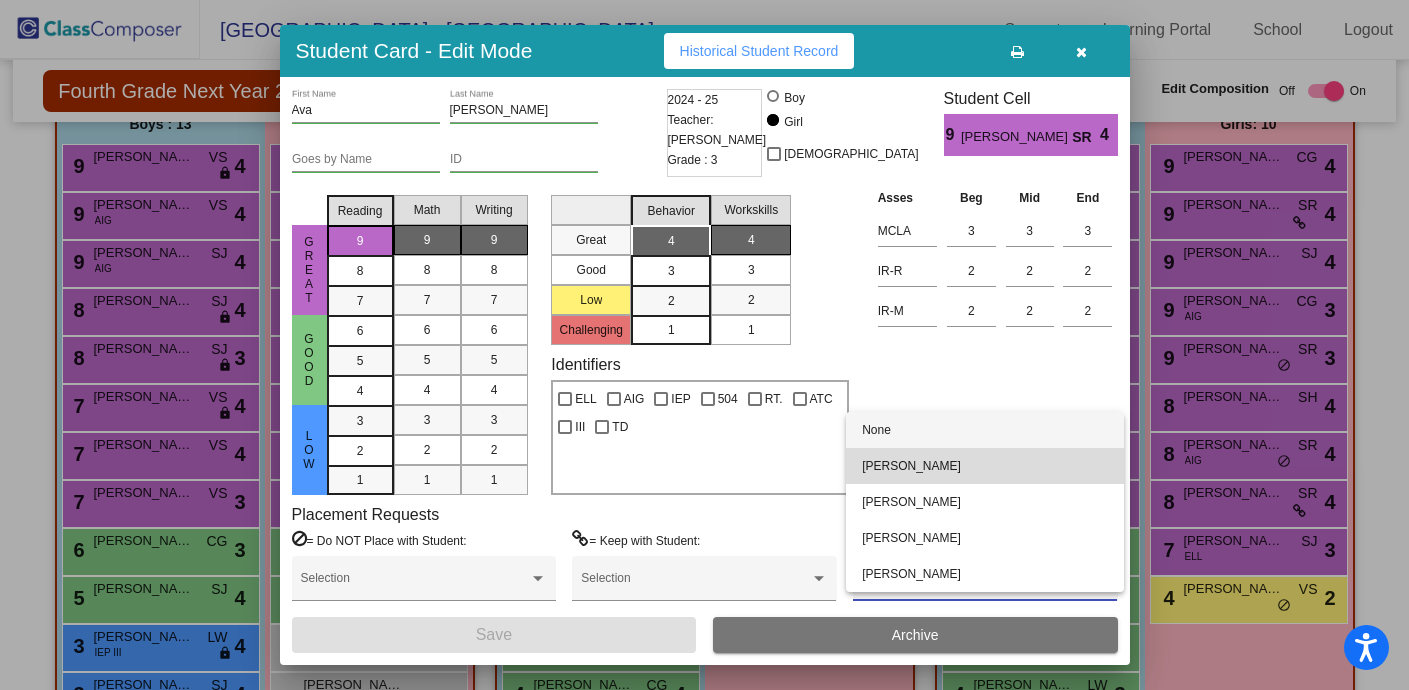 click on "[PERSON_NAME]" at bounding box center (985, 466) 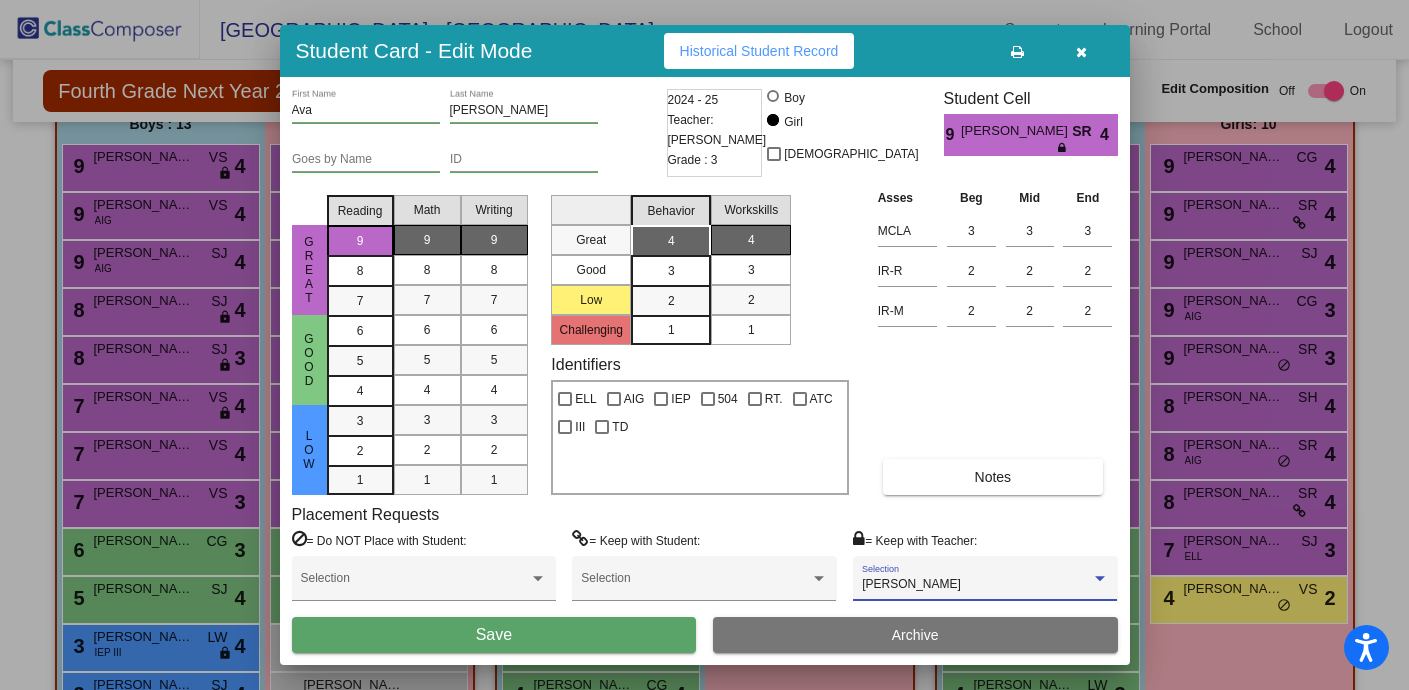click on "Save" at bounding box center [494, 635] 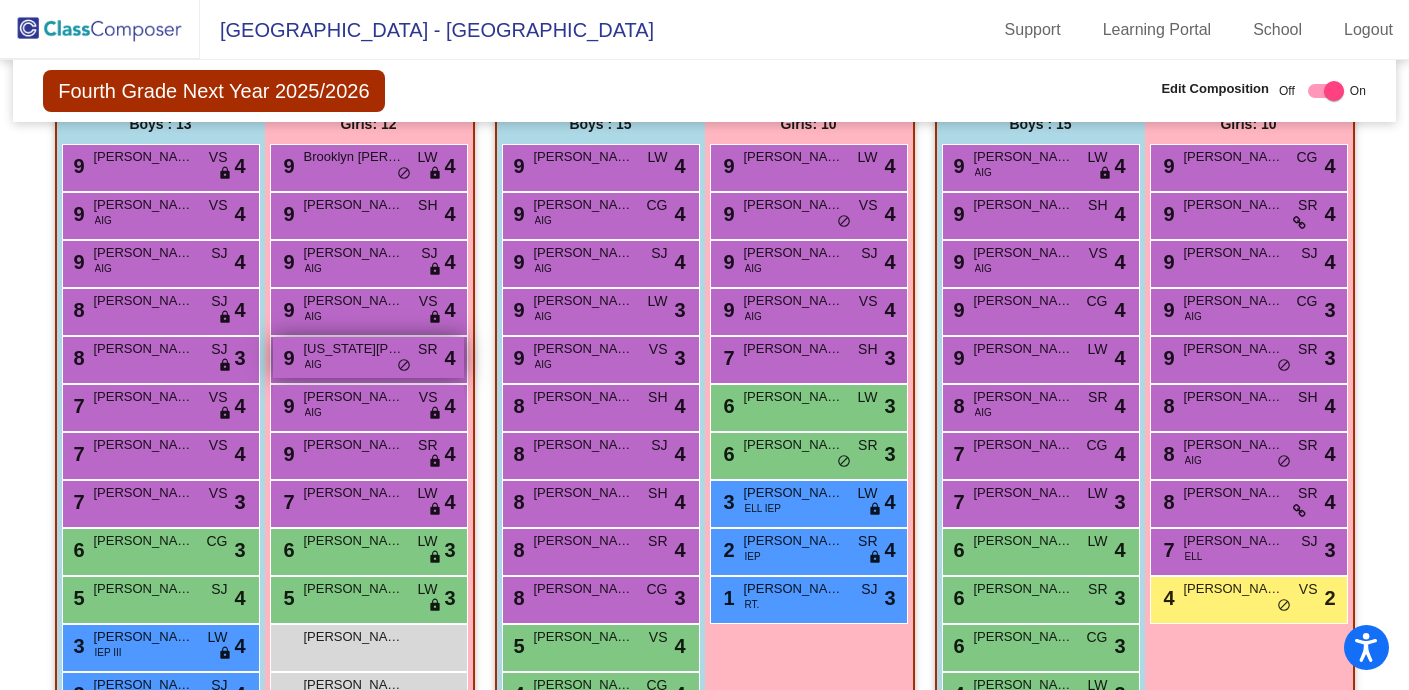 click on "[US_STATE][PERSON_NAME]" at bounding box center [354, 349] 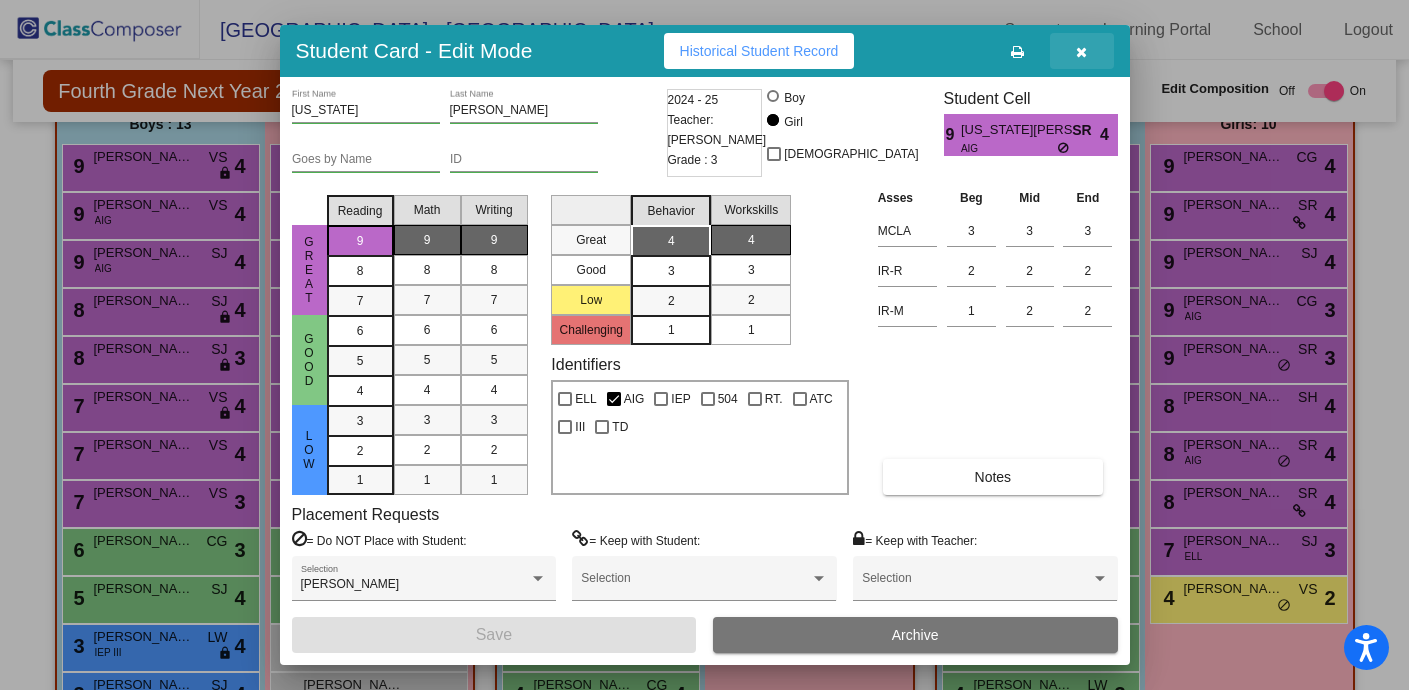 click at bounding box center [1082, 51] 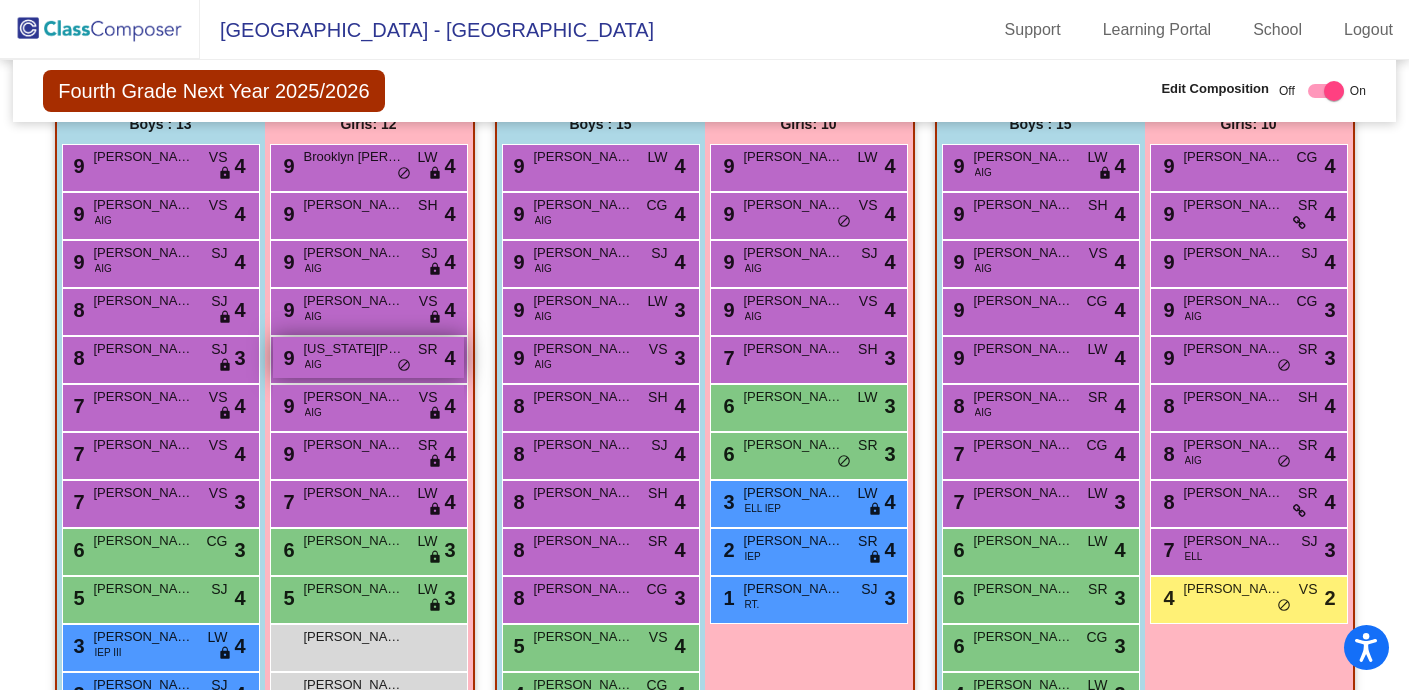 click on "[US_STATE][PERSON_NAME]" at bounding box center (354, 349) 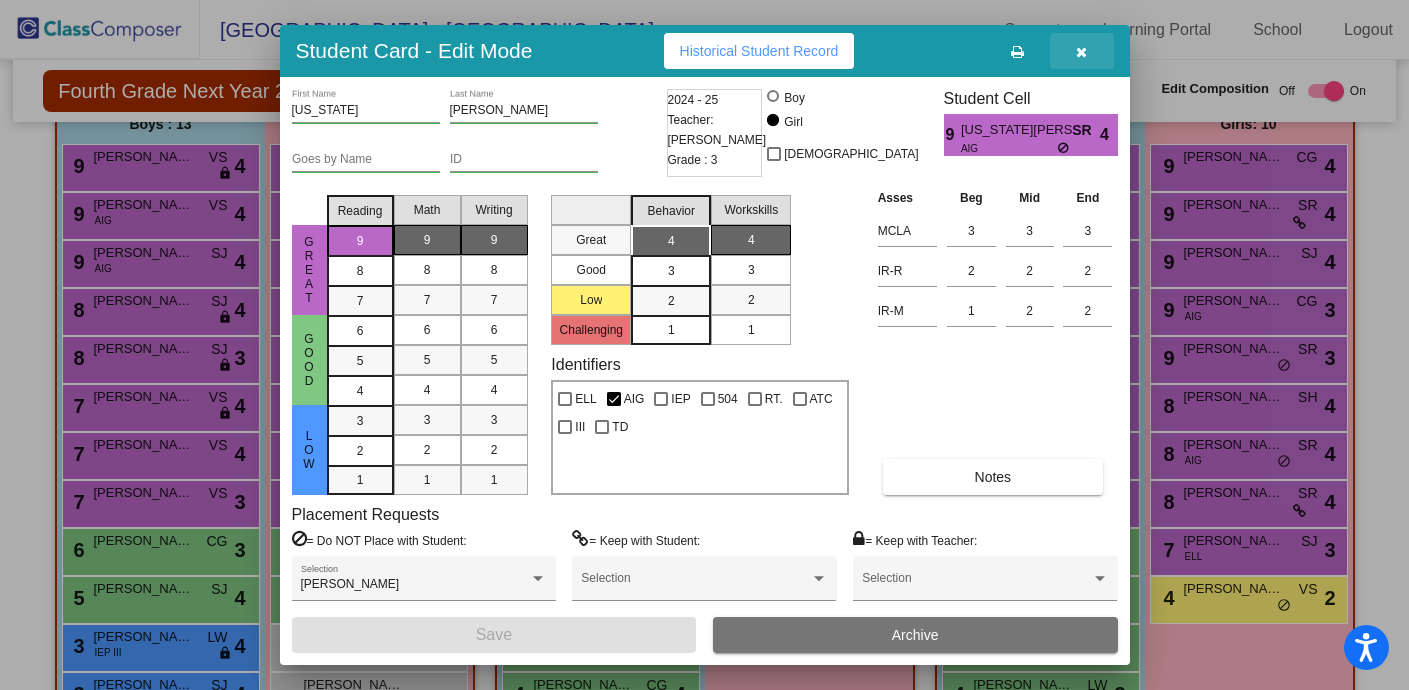 click at bounding box center (1081, 52) 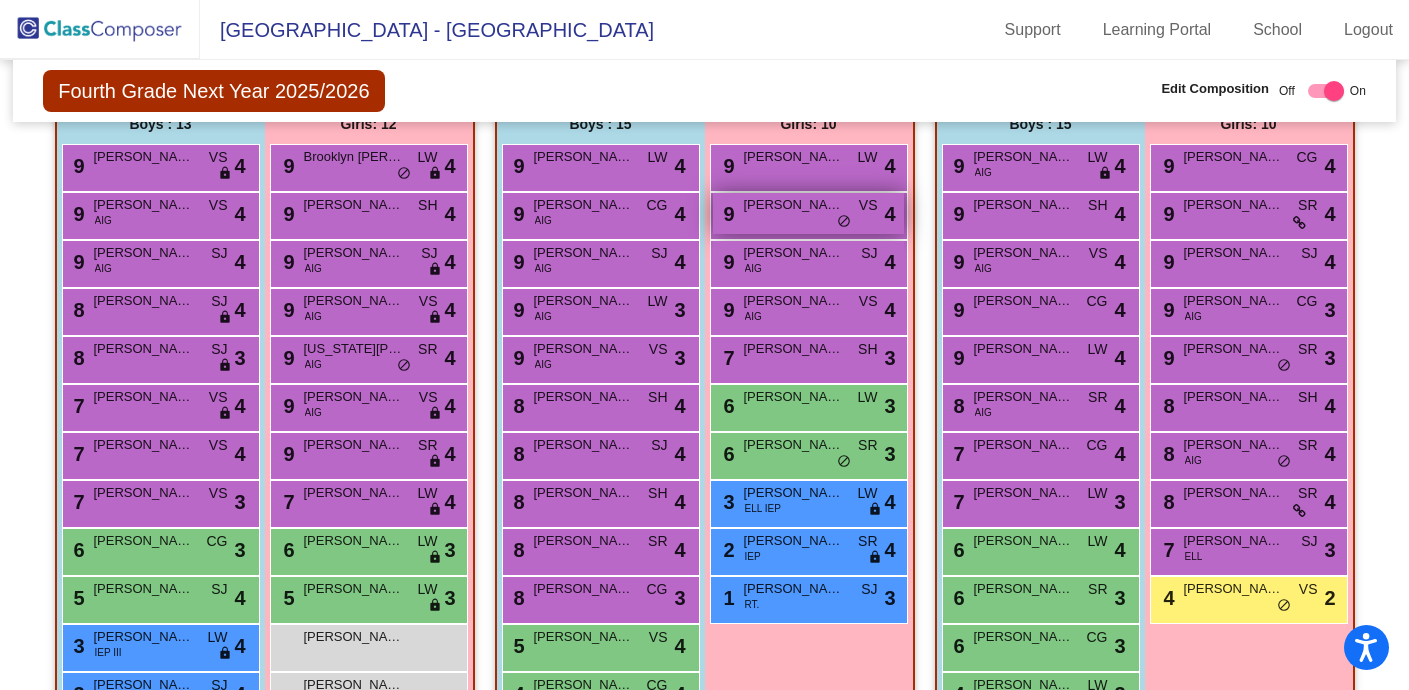 click on "9 [PERSON_NAME] VS lock do_not_disturb_alt 4" at bounding box center (808, 213) 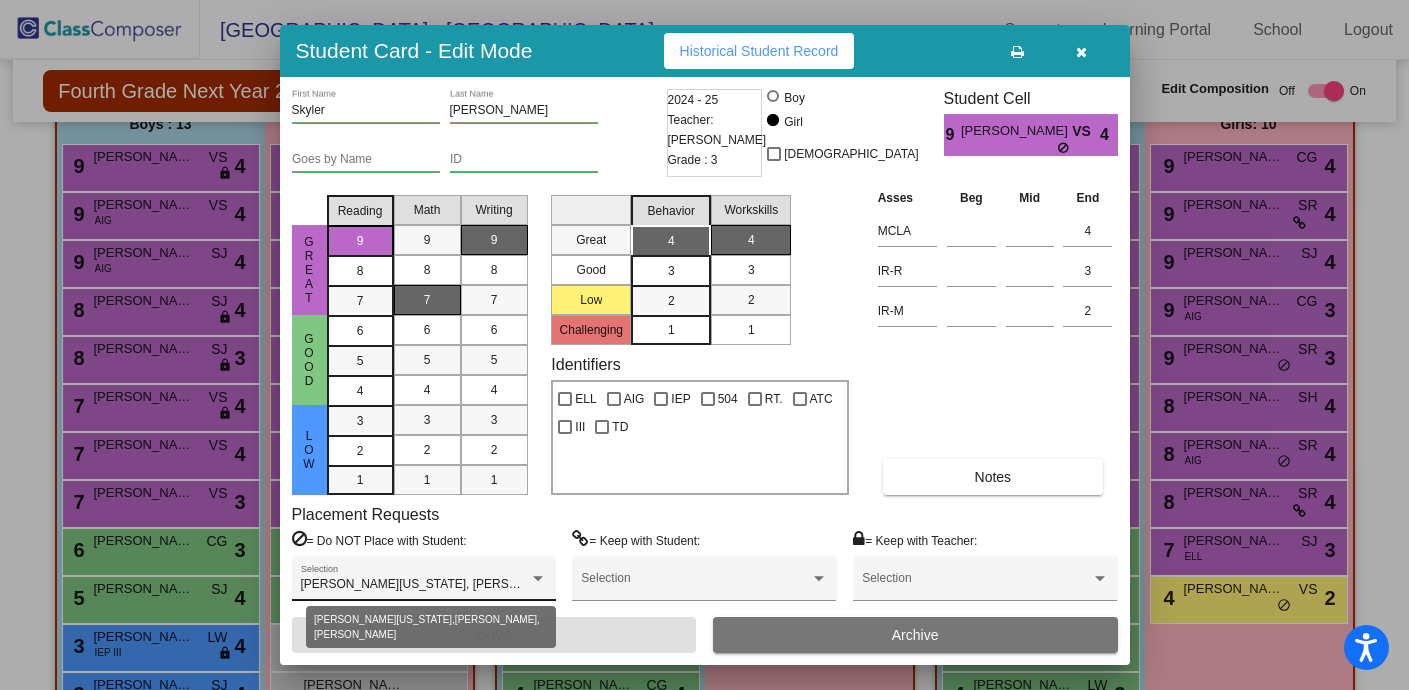 click at bounding box center [538, 578] 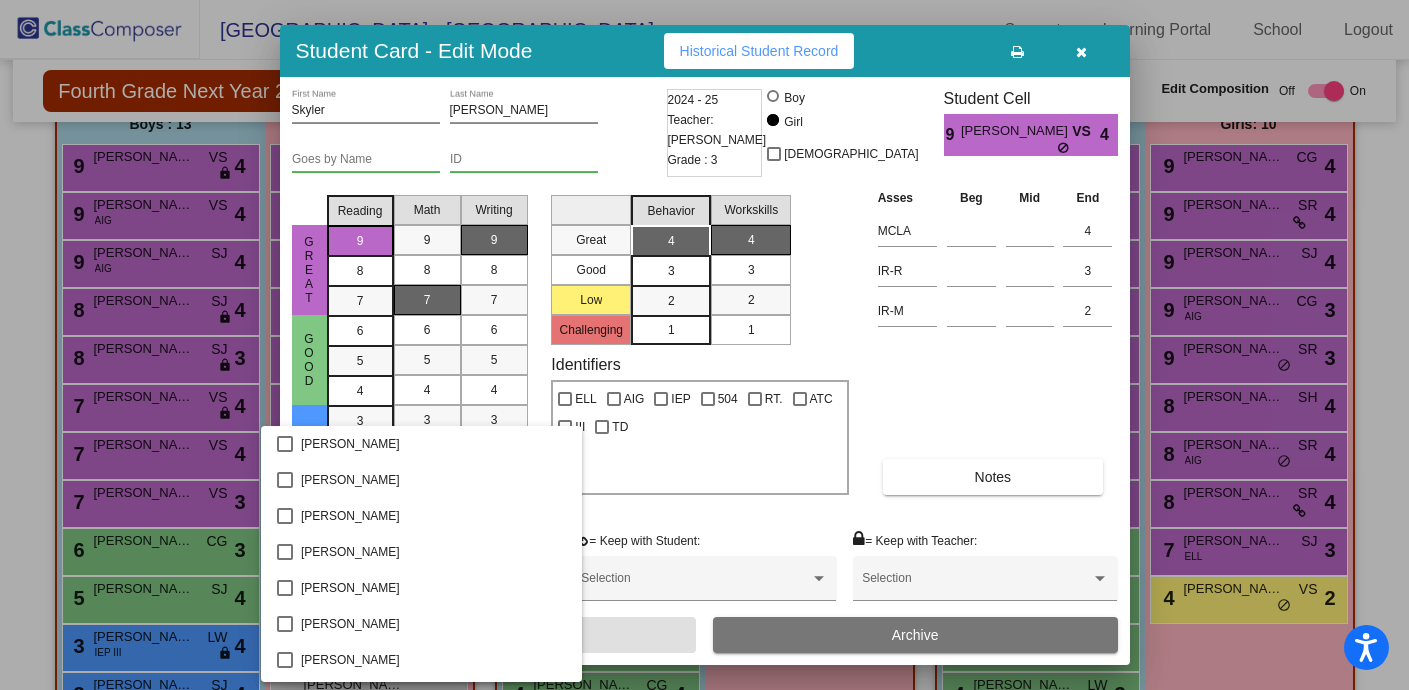 scroll, scrollTop: 183, scrollLeft: 0, axis: vertical 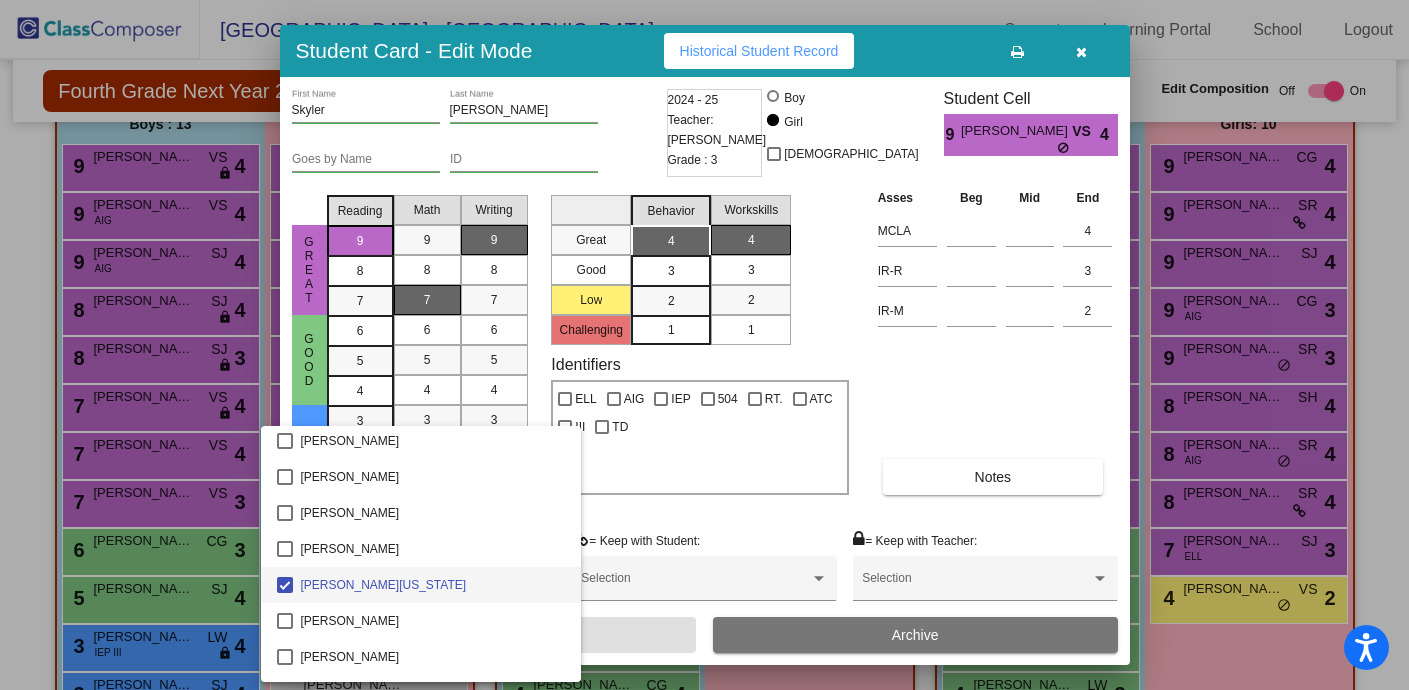 click at bounding box center (704, 345) 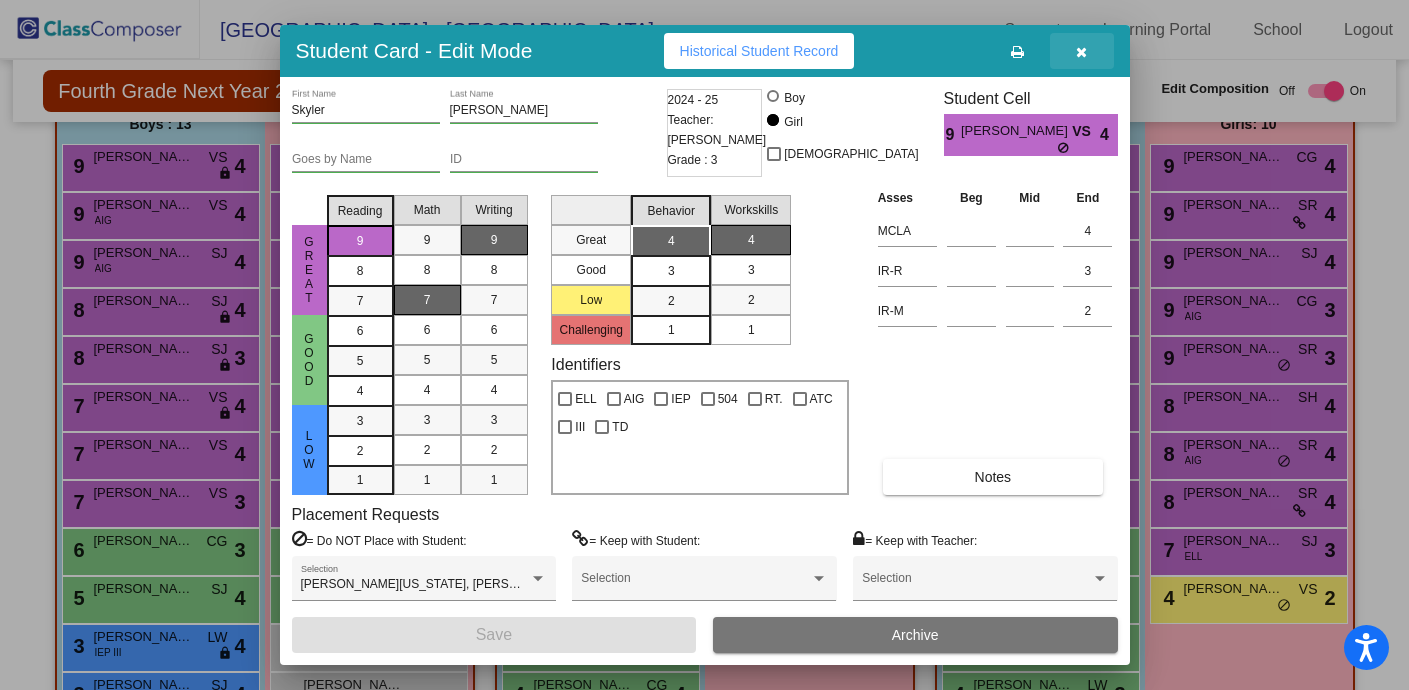 click at bounding box center (1082, 51) 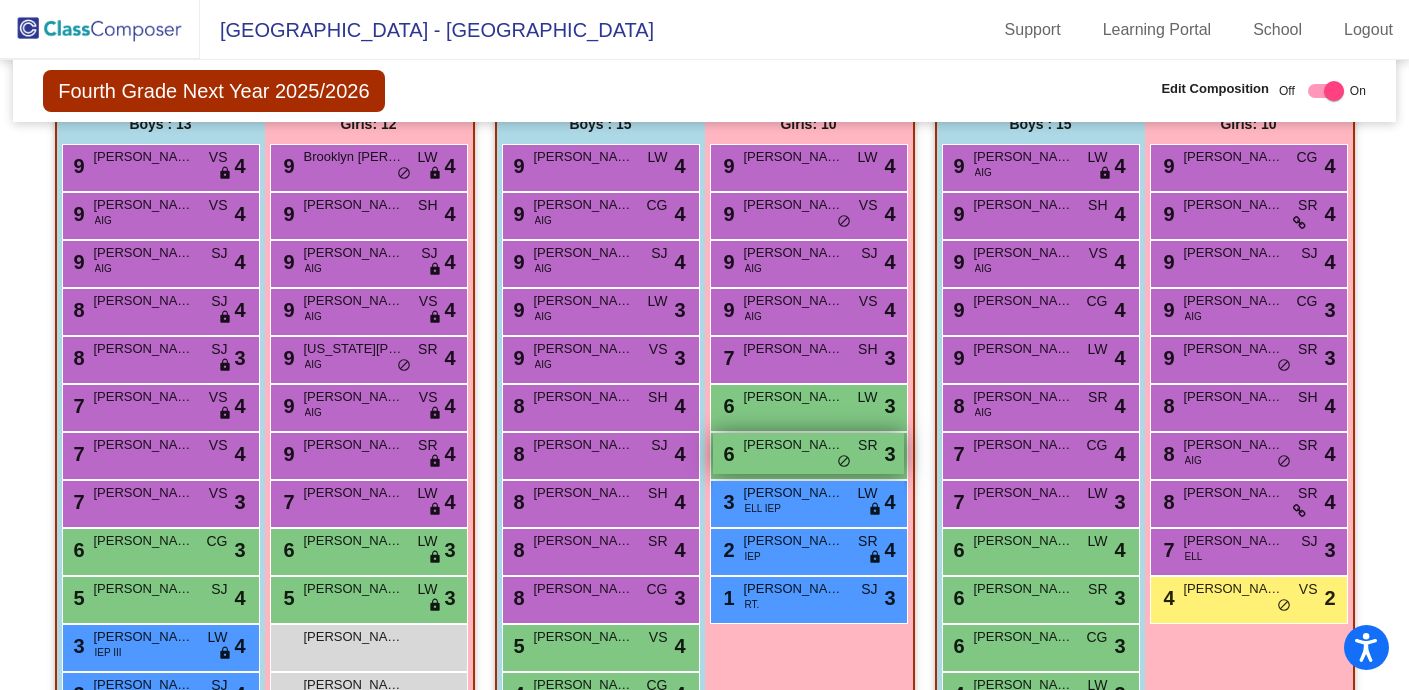 click on "do_not_disturb_alt" at bounding box center (844, 462) 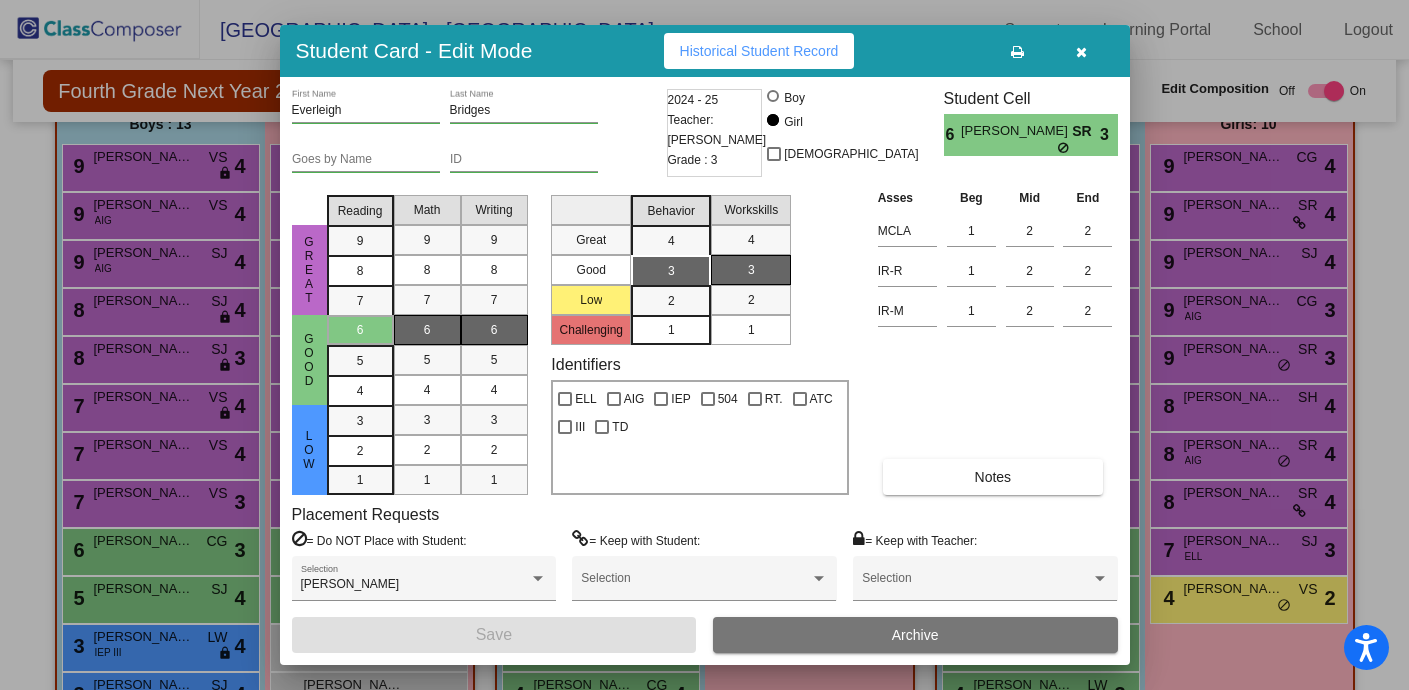 click at bounding box center (1081, 52) 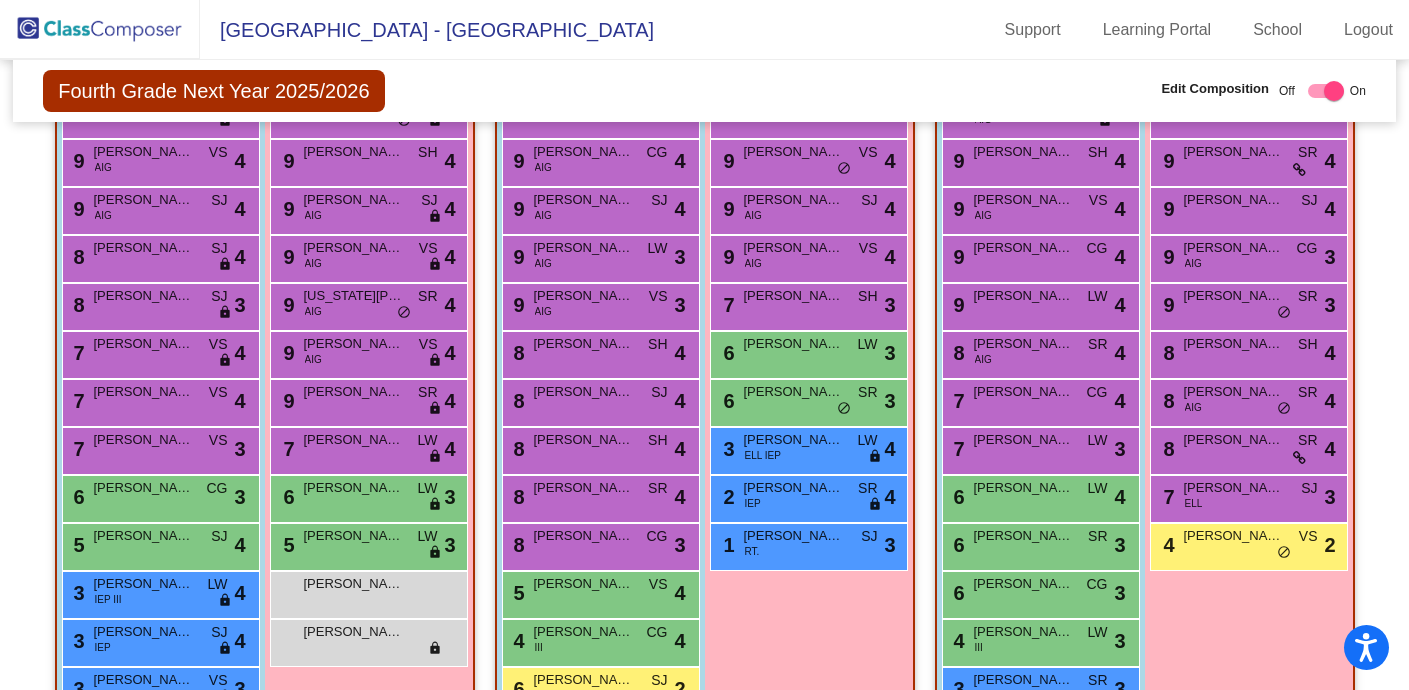 scroll, scrollTop: 561, scrollLeft: 0, axis: vertical 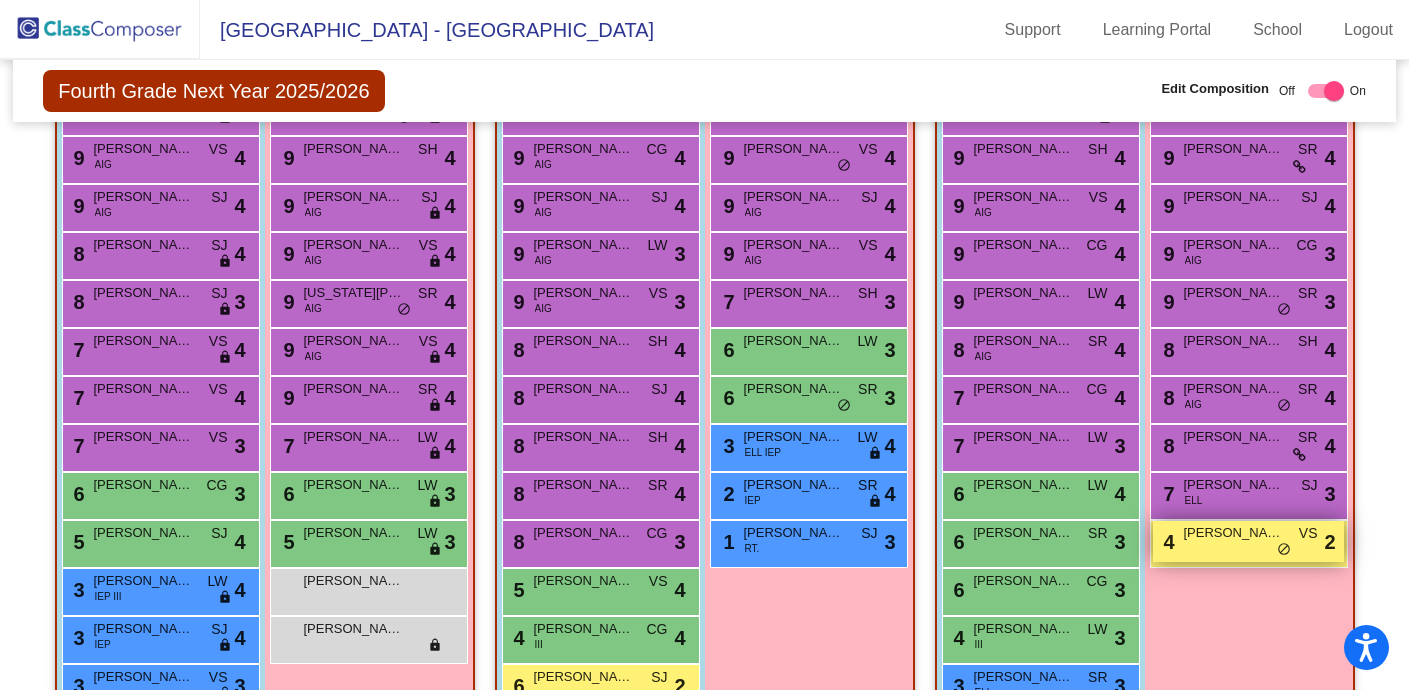 click on "do_not_disturb_alt" at bounding box center [1284, 550] 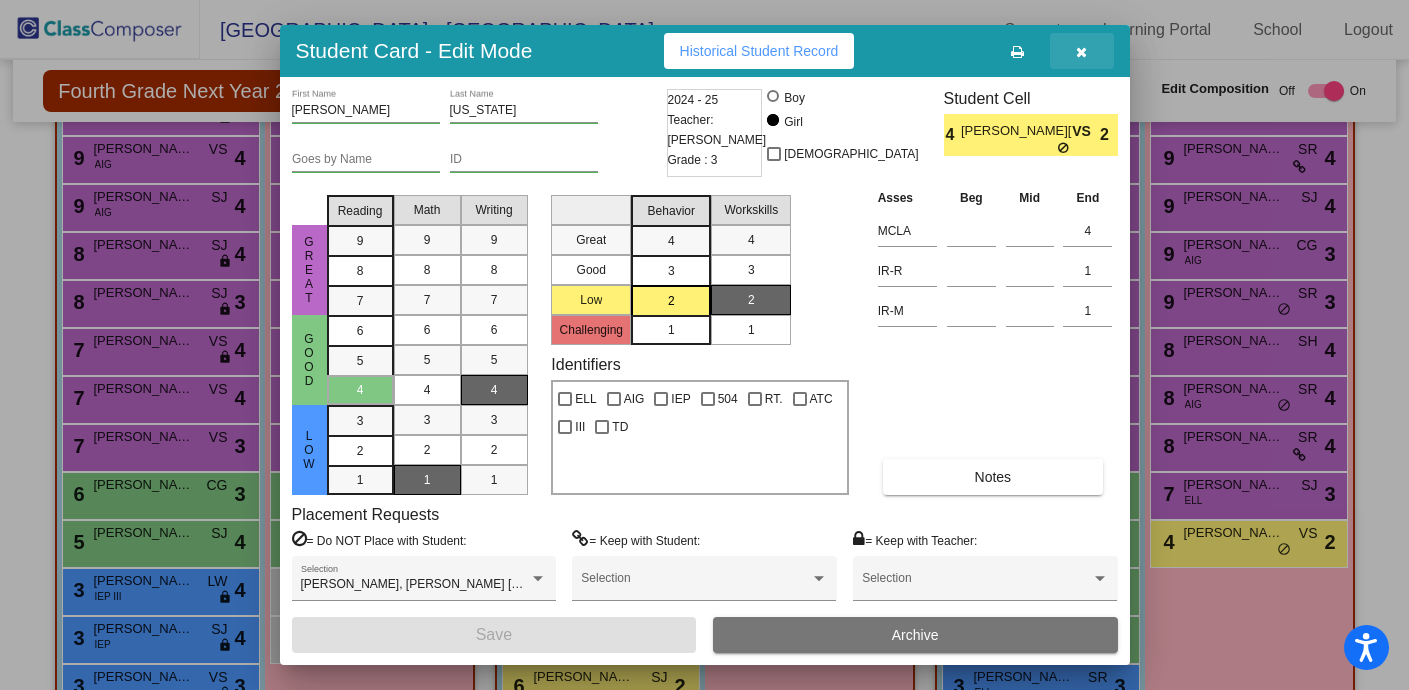 click at bounding box center [1081, 52] 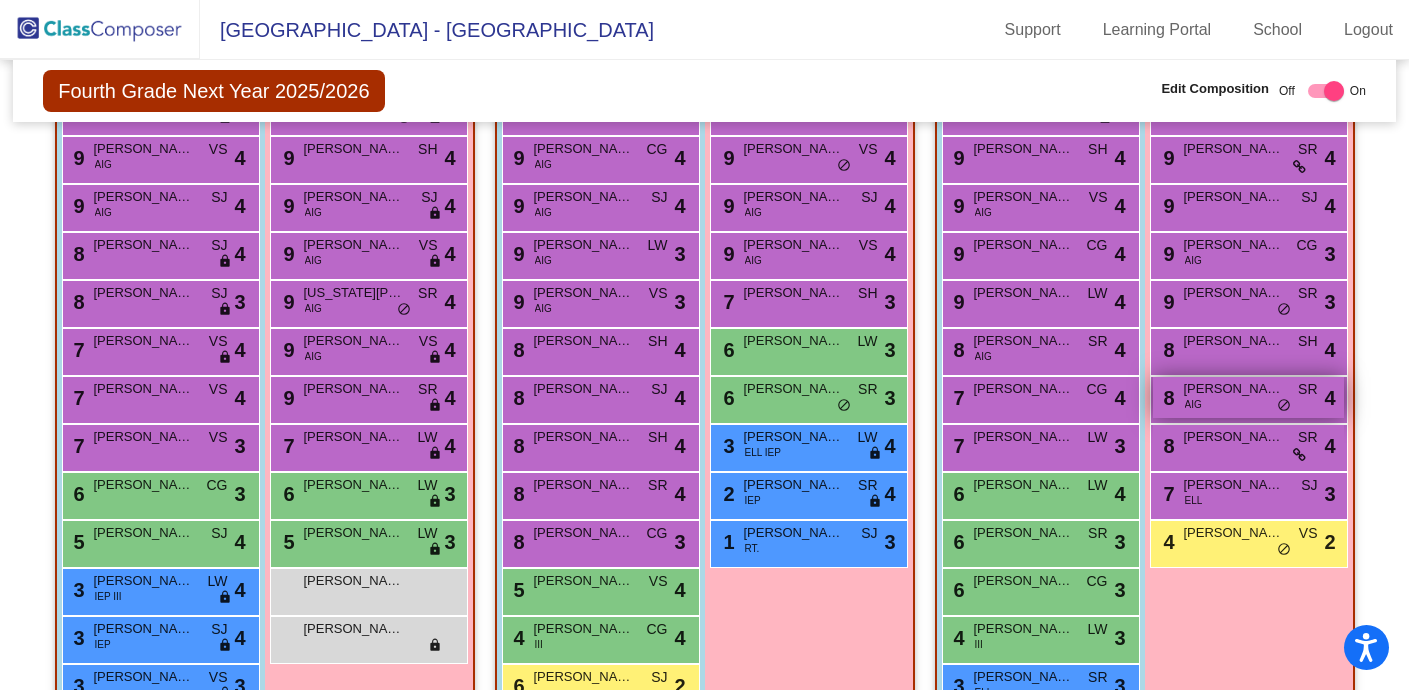 click on "do_not_disturb_alt" at bounding box center (1284, 406) 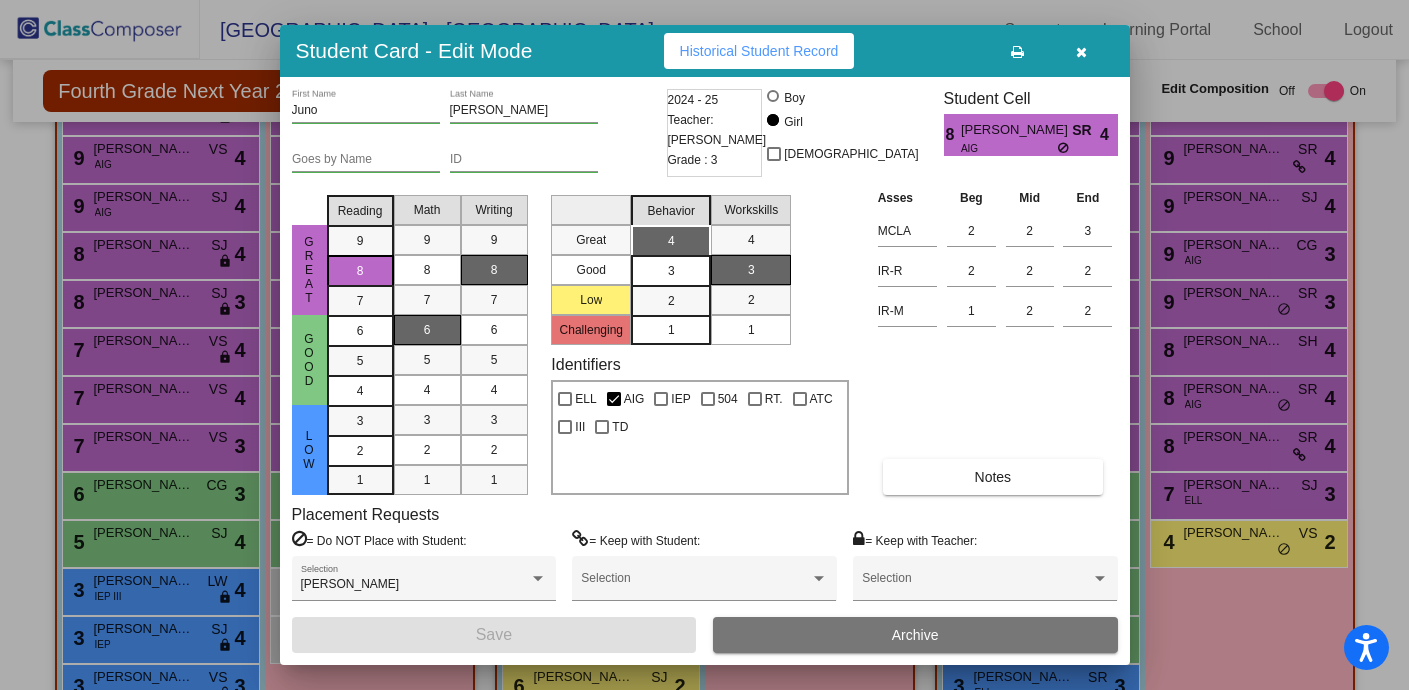 click at bounding box center (1082, 51) 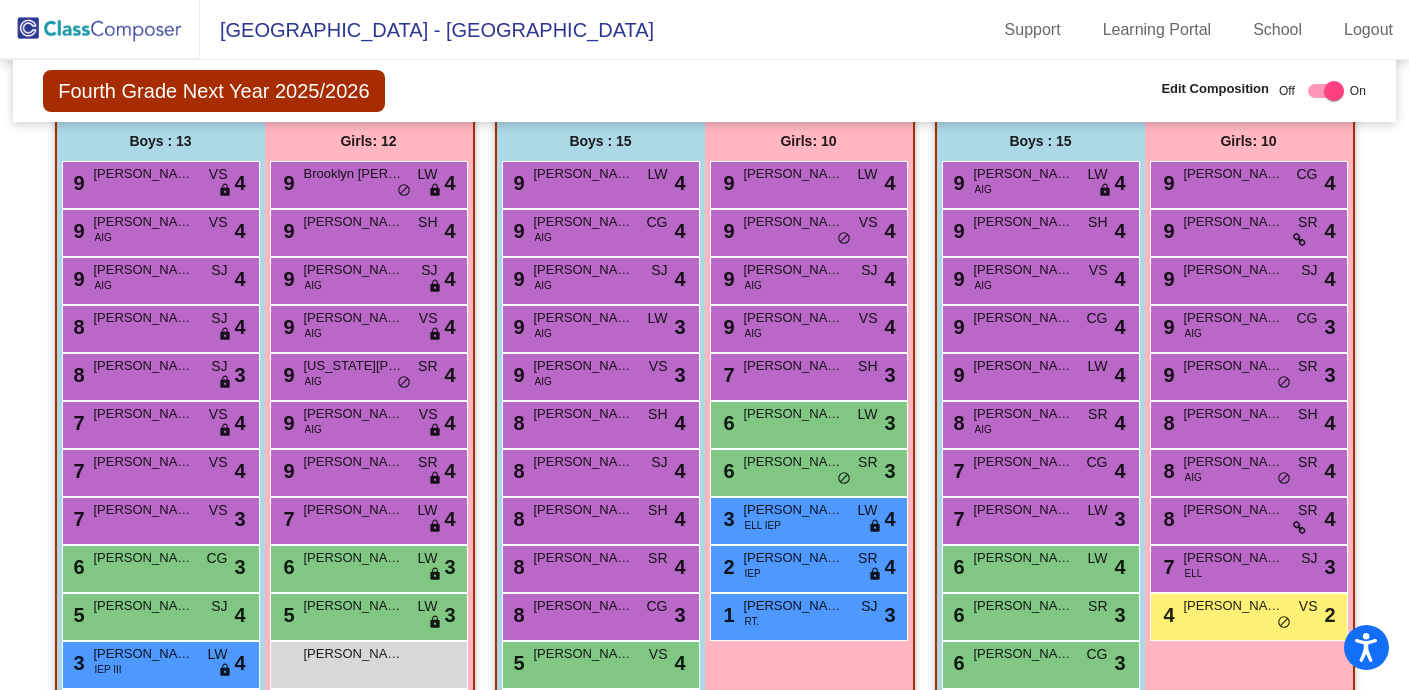 scroll, scrollTop: 487, scrollLeft: 0, axis: vertical 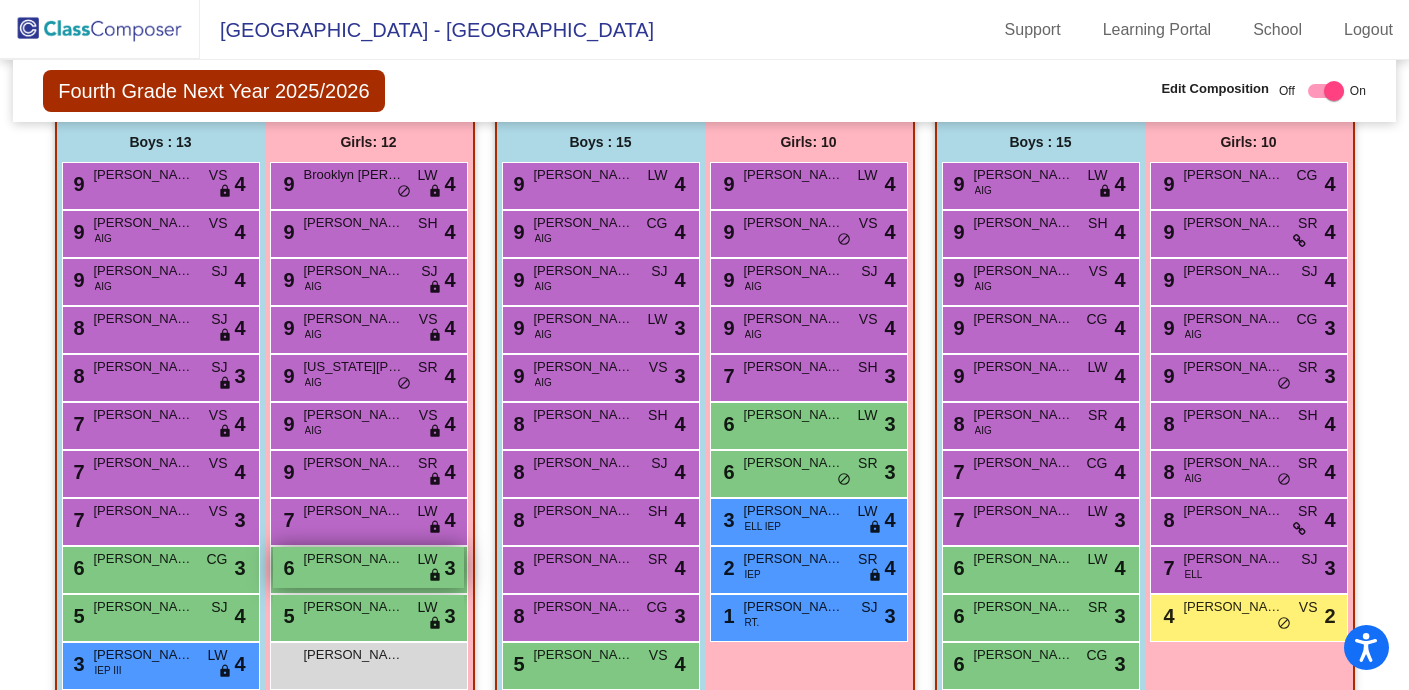 click on "6 [PERSON_NAME] [PERSON_NAME] lock do_not_disturb_alt 3" at bounding box center (368, 567) 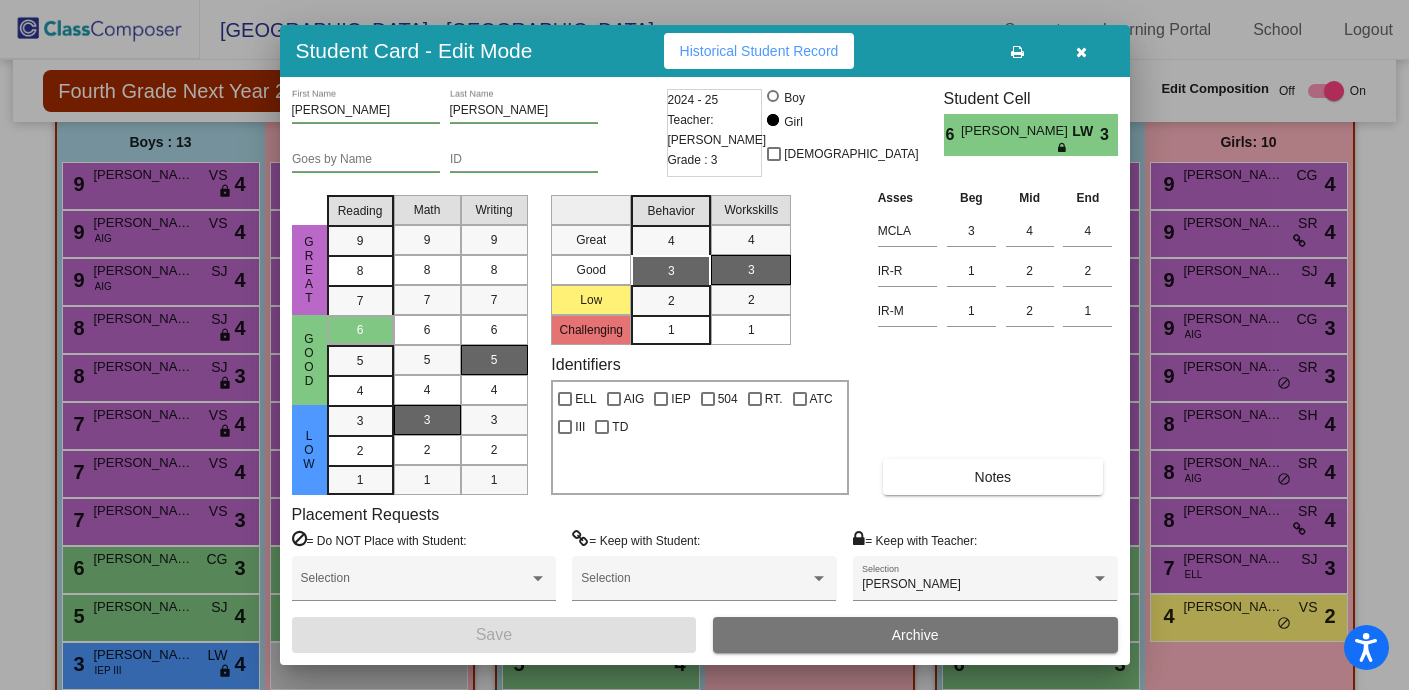 click at bounding box center (1081, 52) 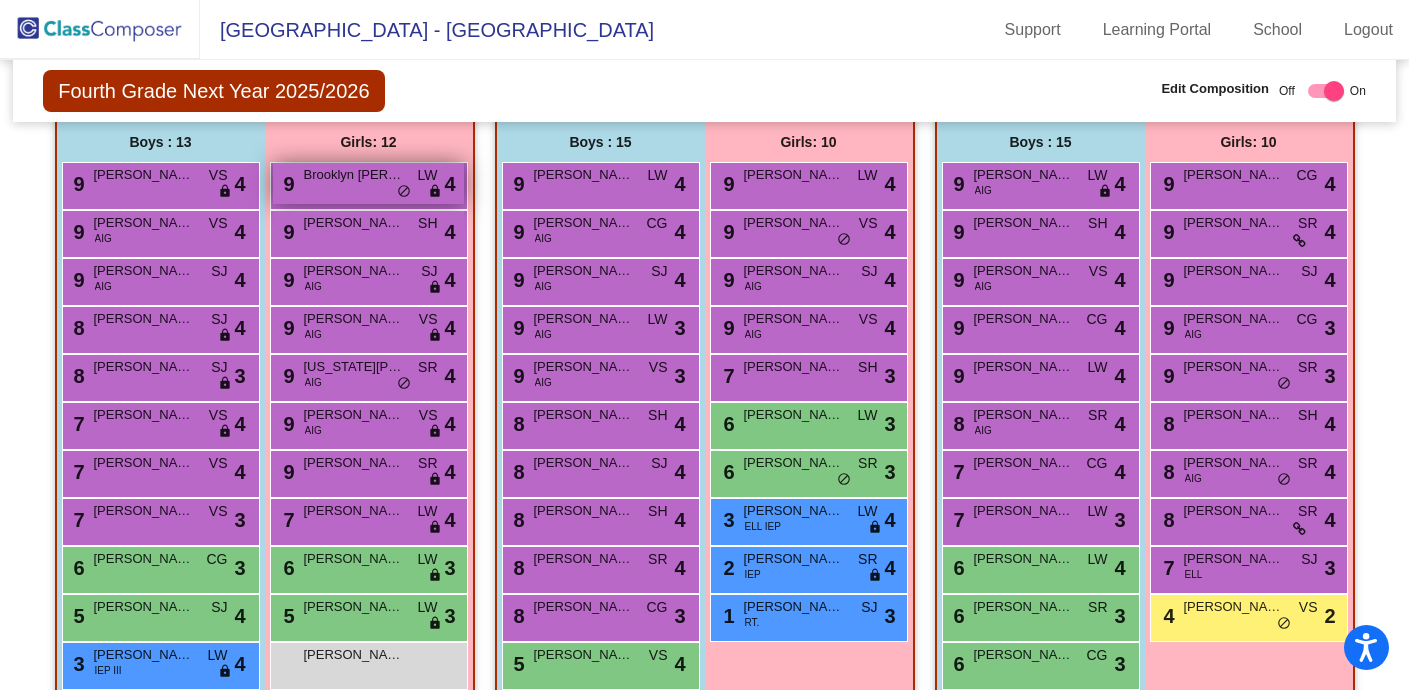 click on "do_not_disturb_alt" at bounding box center [404, 192] 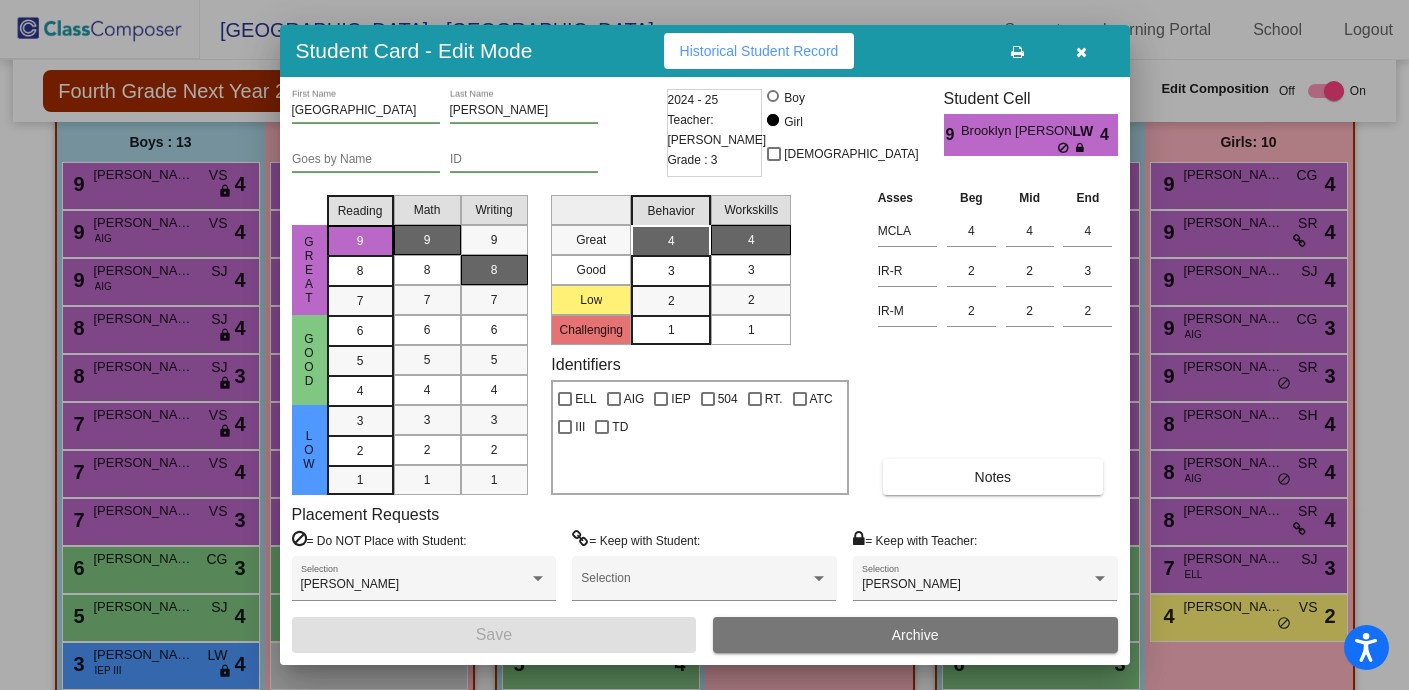 click at bounding box center [1081, 52] 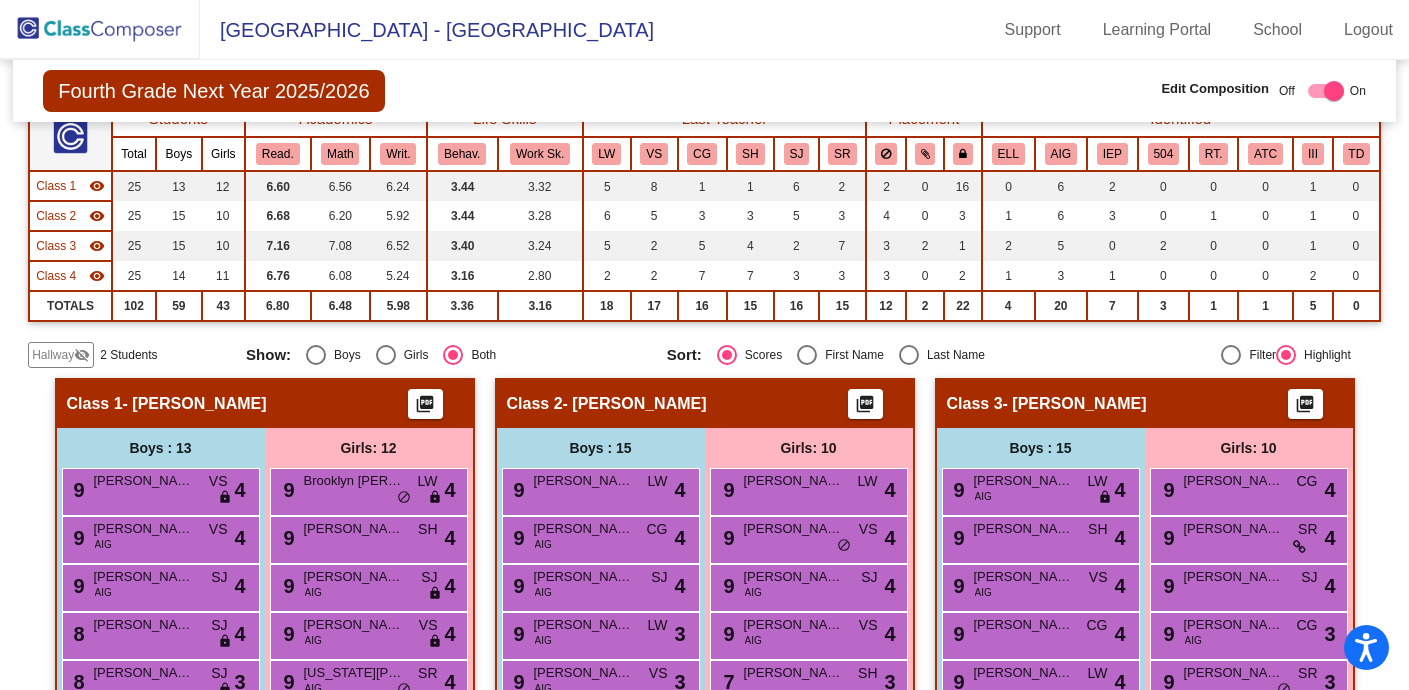 scroll, scrollTop: 0, scrollLeft: 0, axis: both 